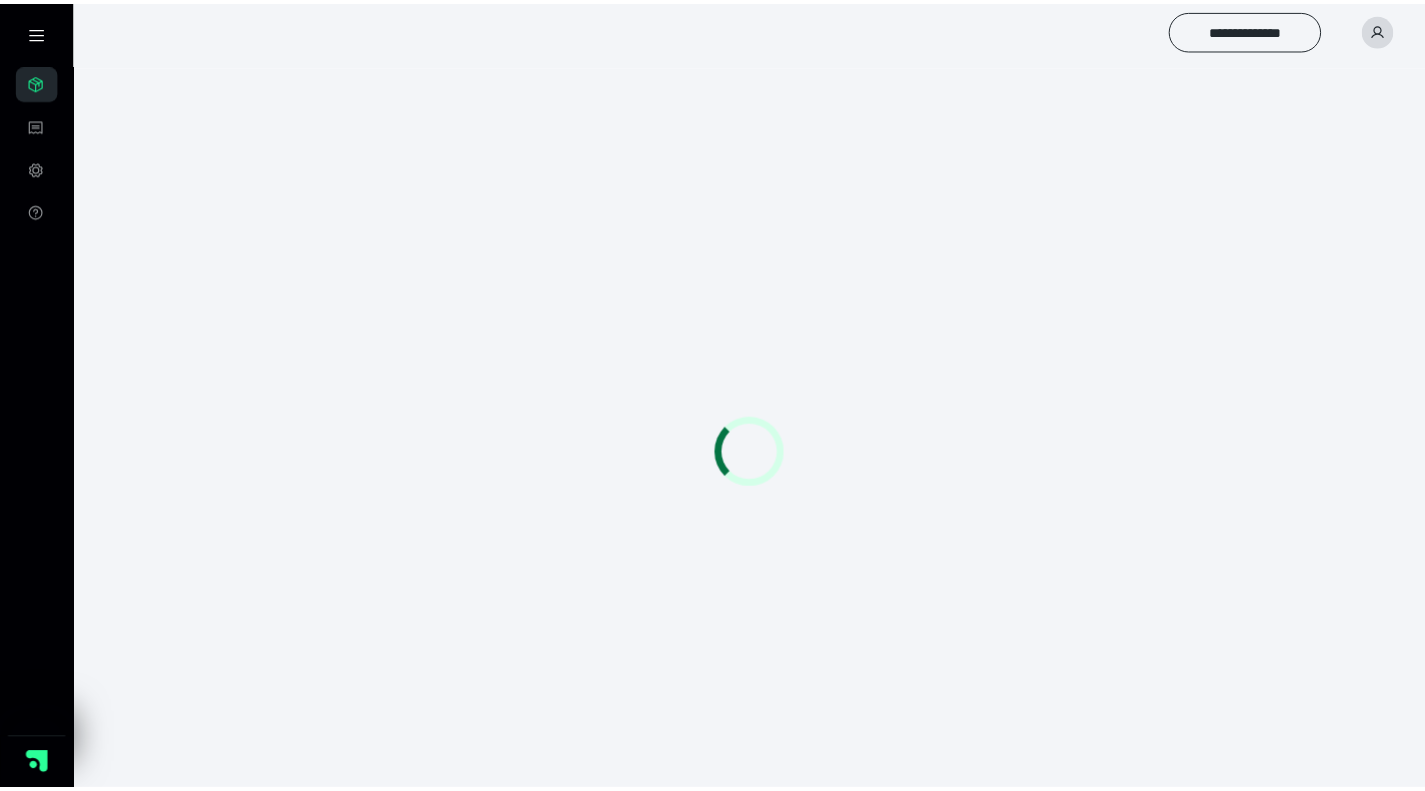 scroll, scrollTop: 0, scrollLeft: 0, axis: both 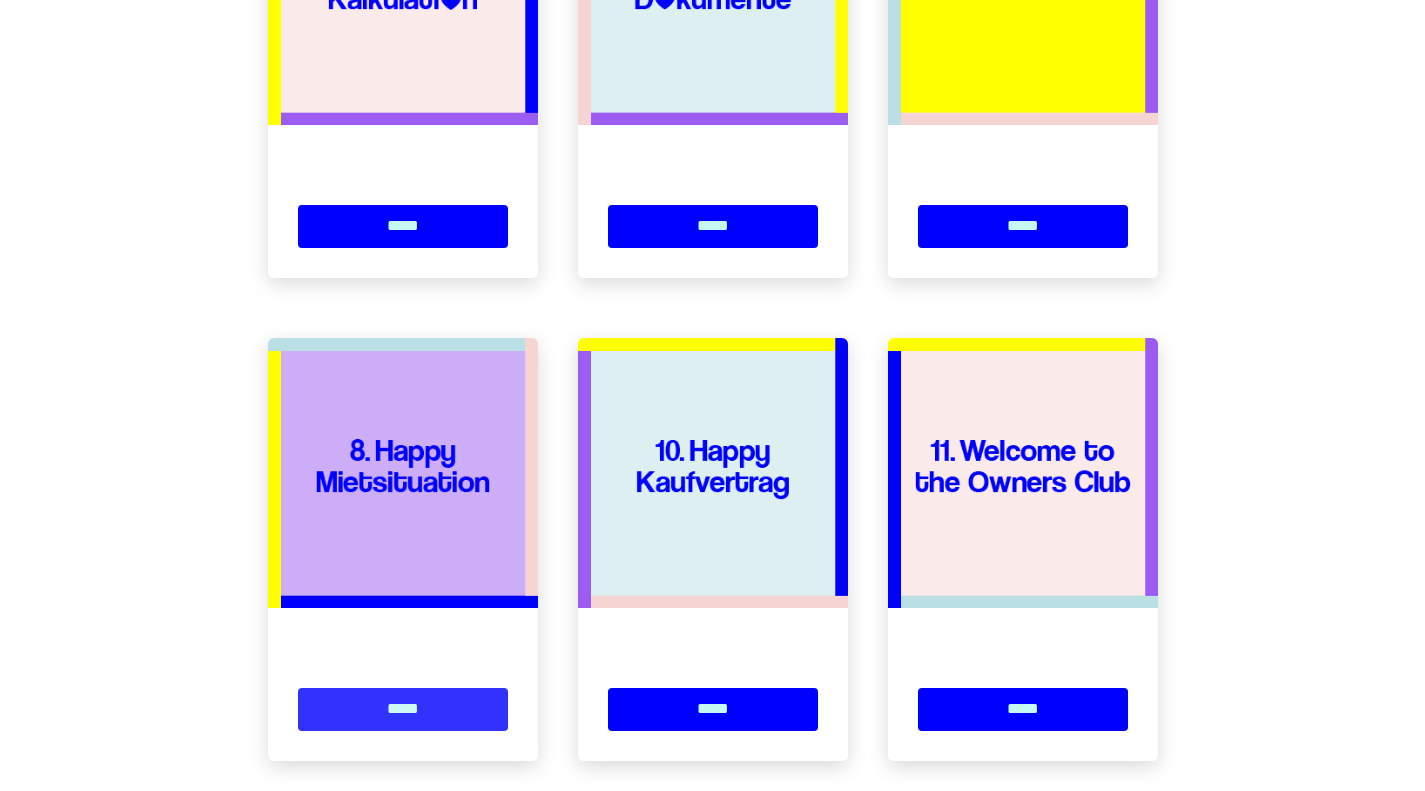 click on "*****" at bounding box center [403, 709] 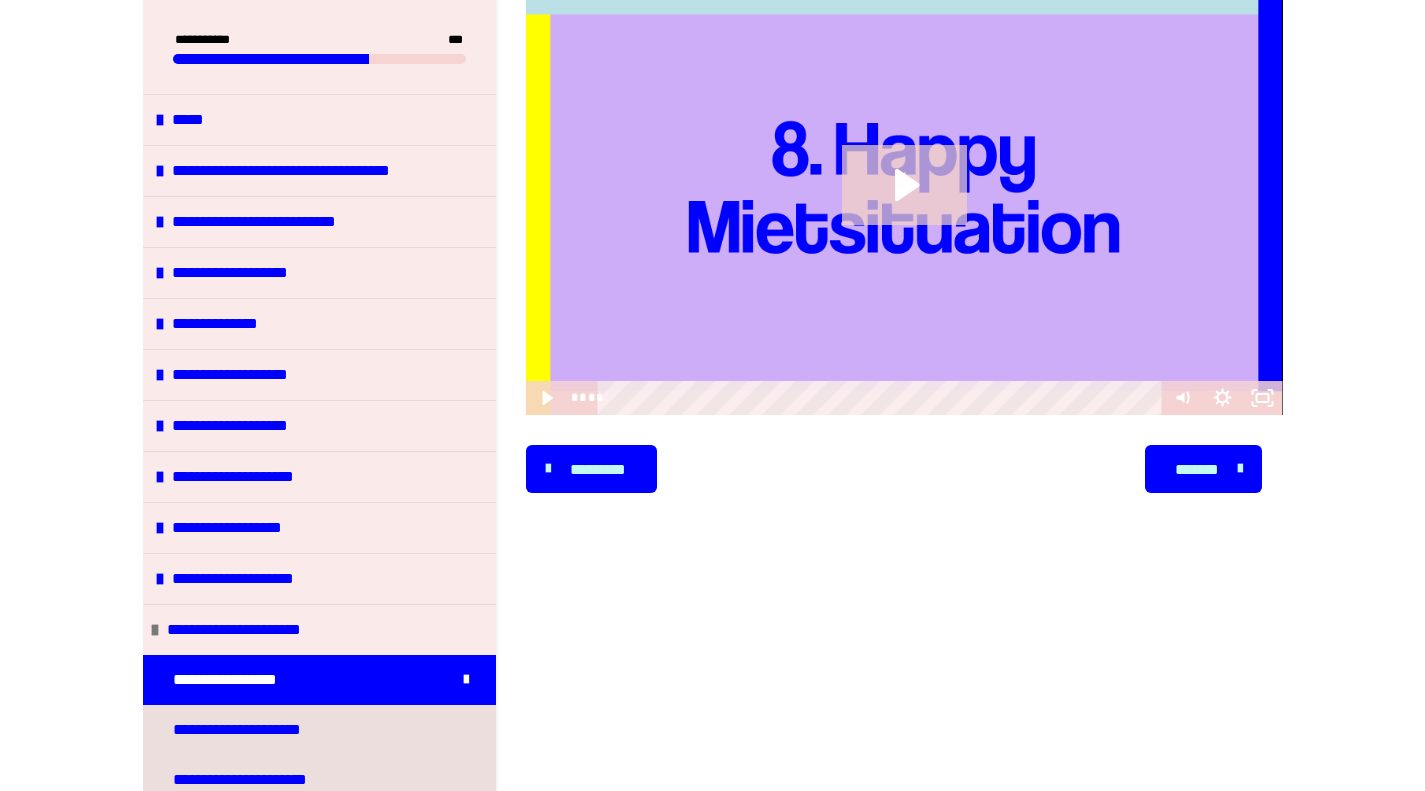 scroll, scrollTop: 245, scrollLeft: 0, axis: vertical 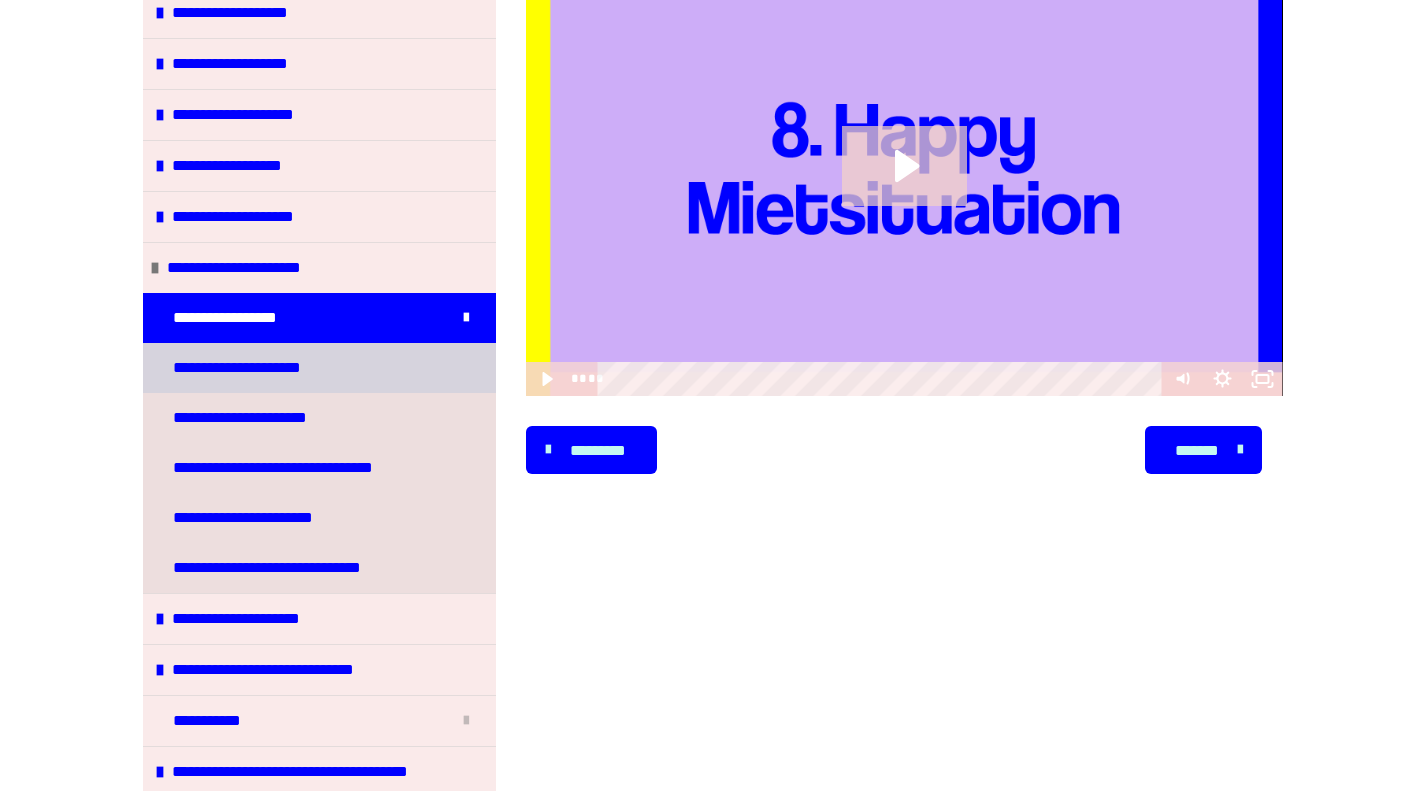 click on "**********" at bounding box center [319, 368] 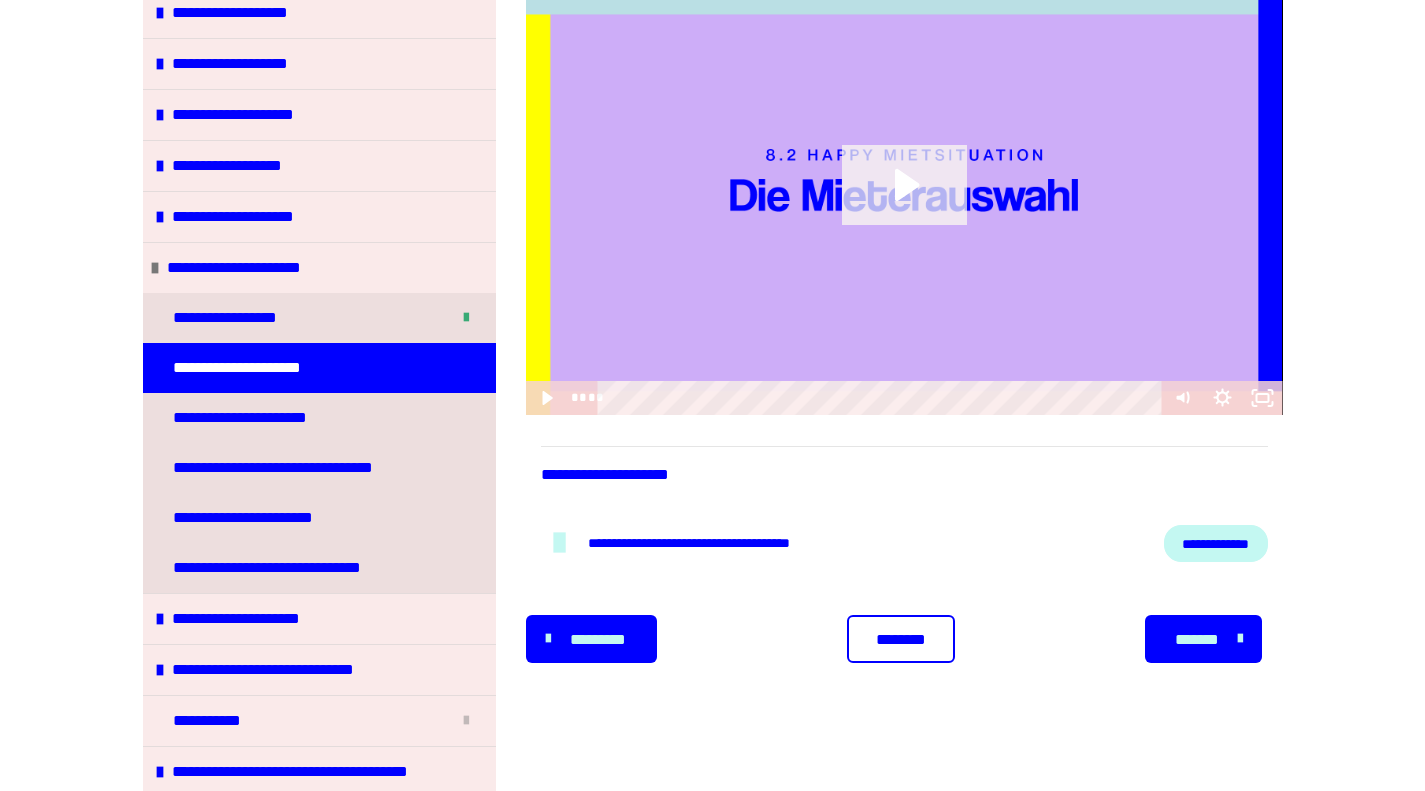 click 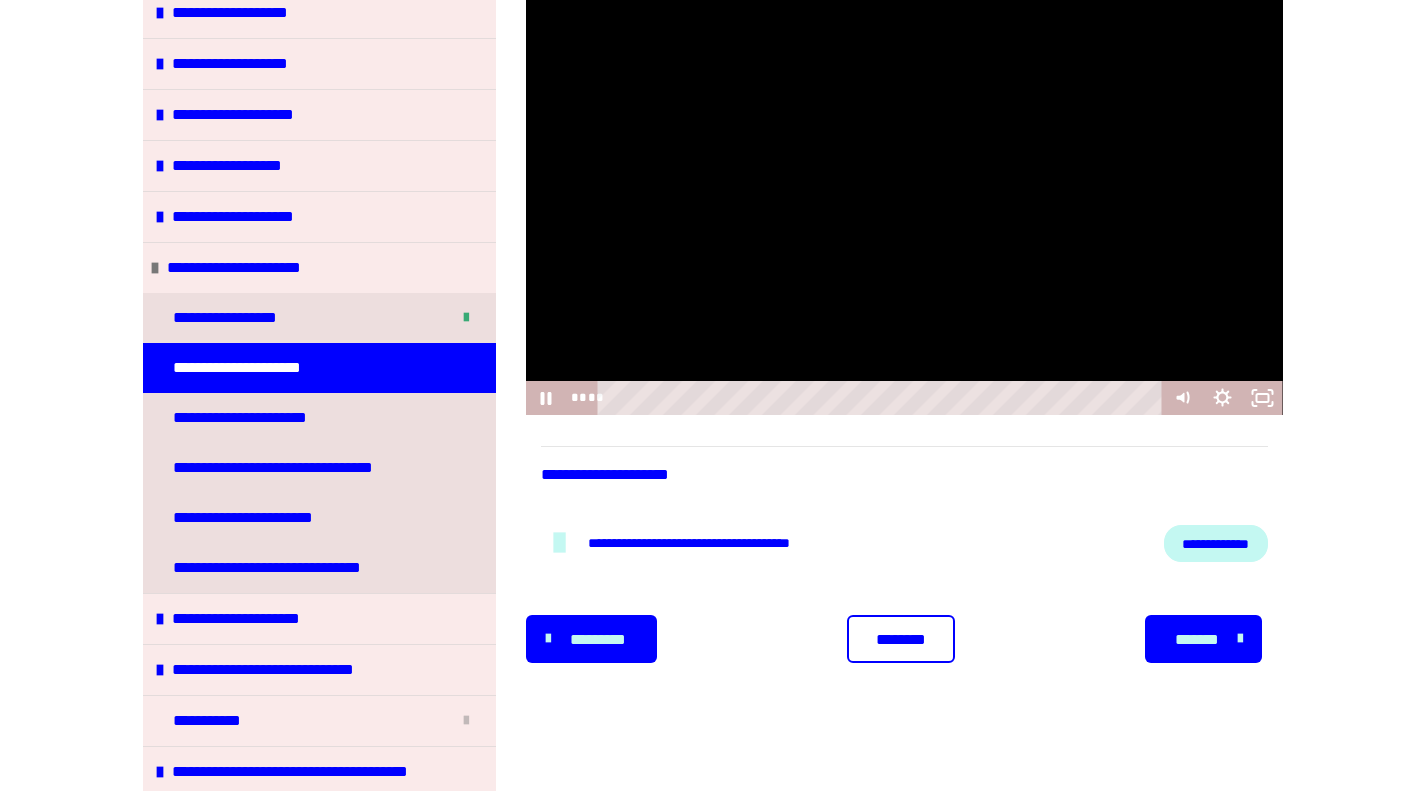 type 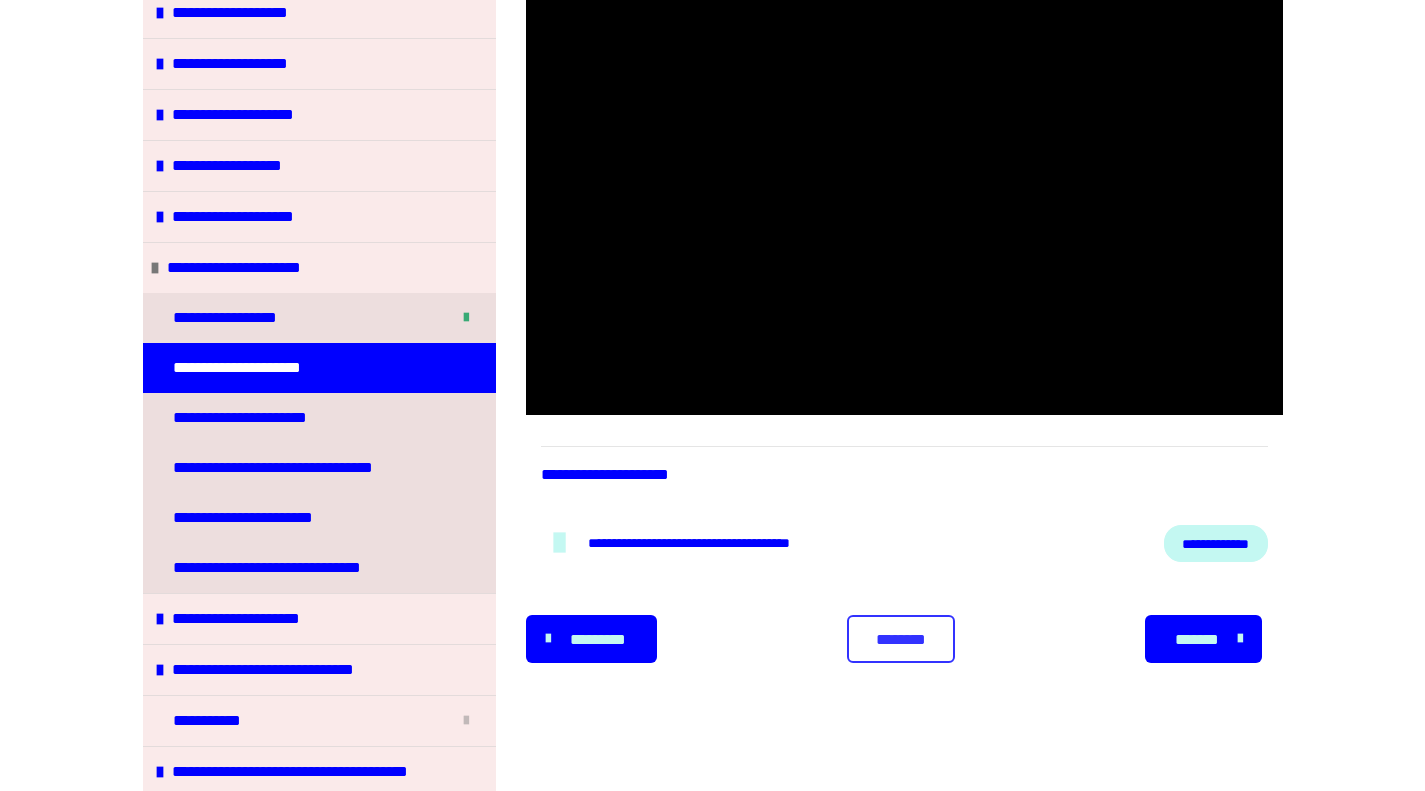click on "********" at bounding box center (901, 639) 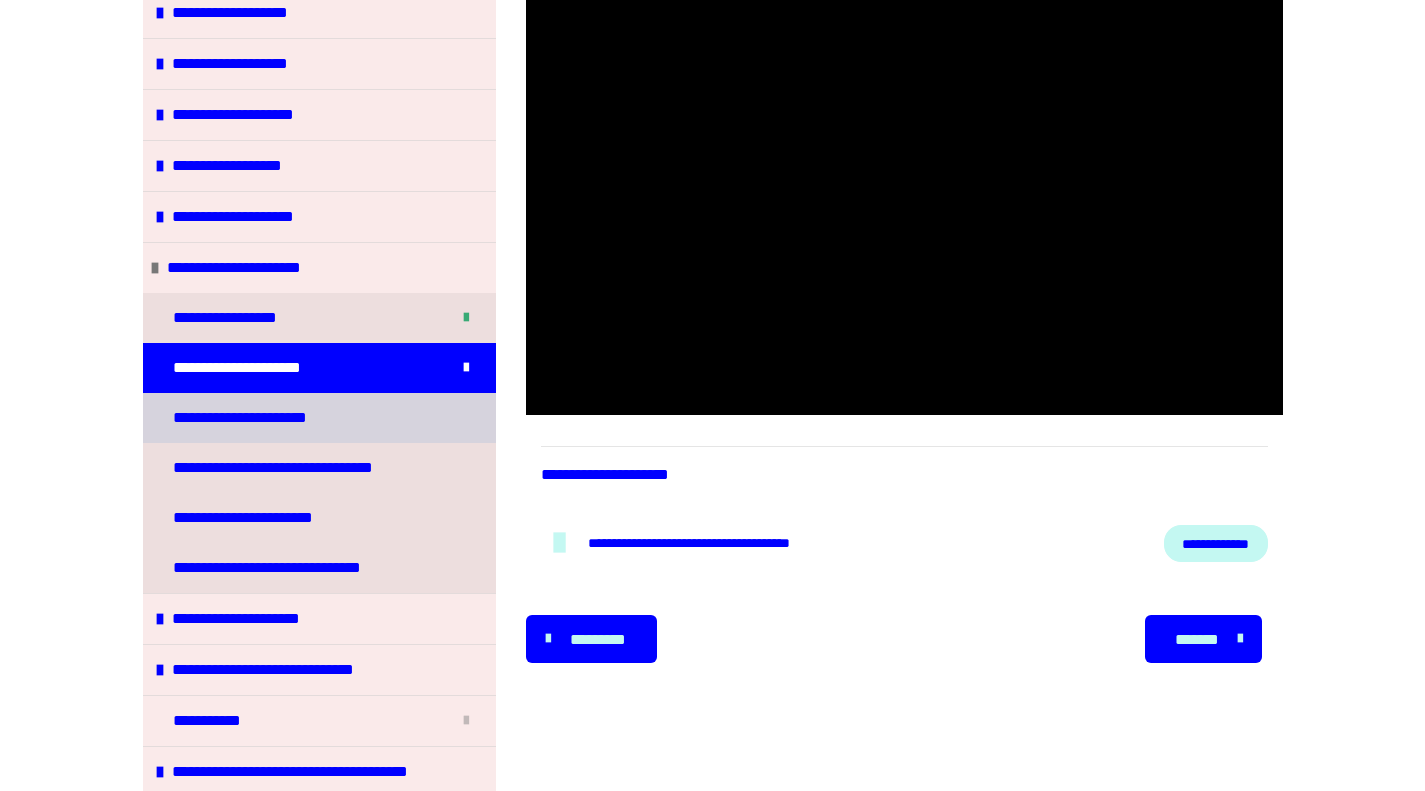 click on "**********" at bounding box center [241, 418] 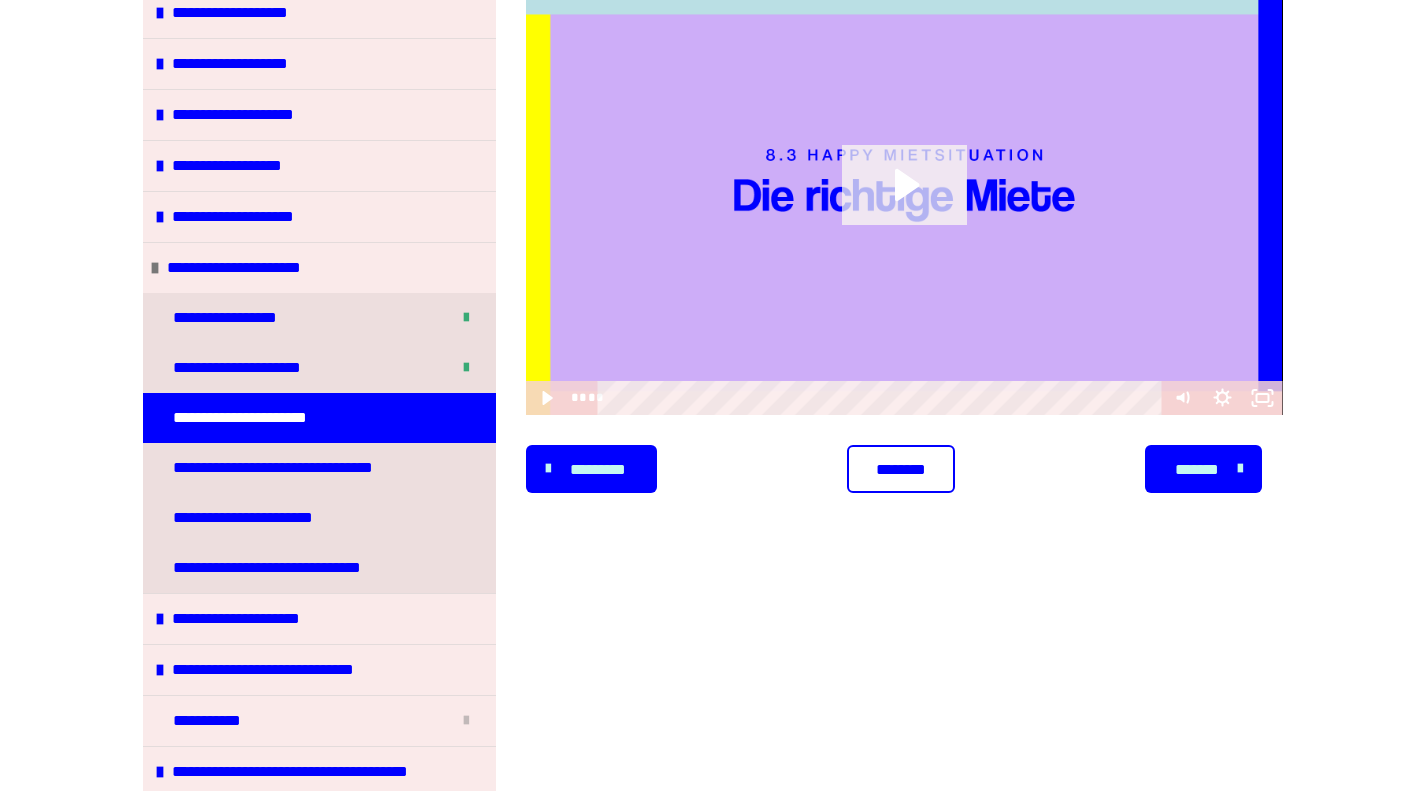 click 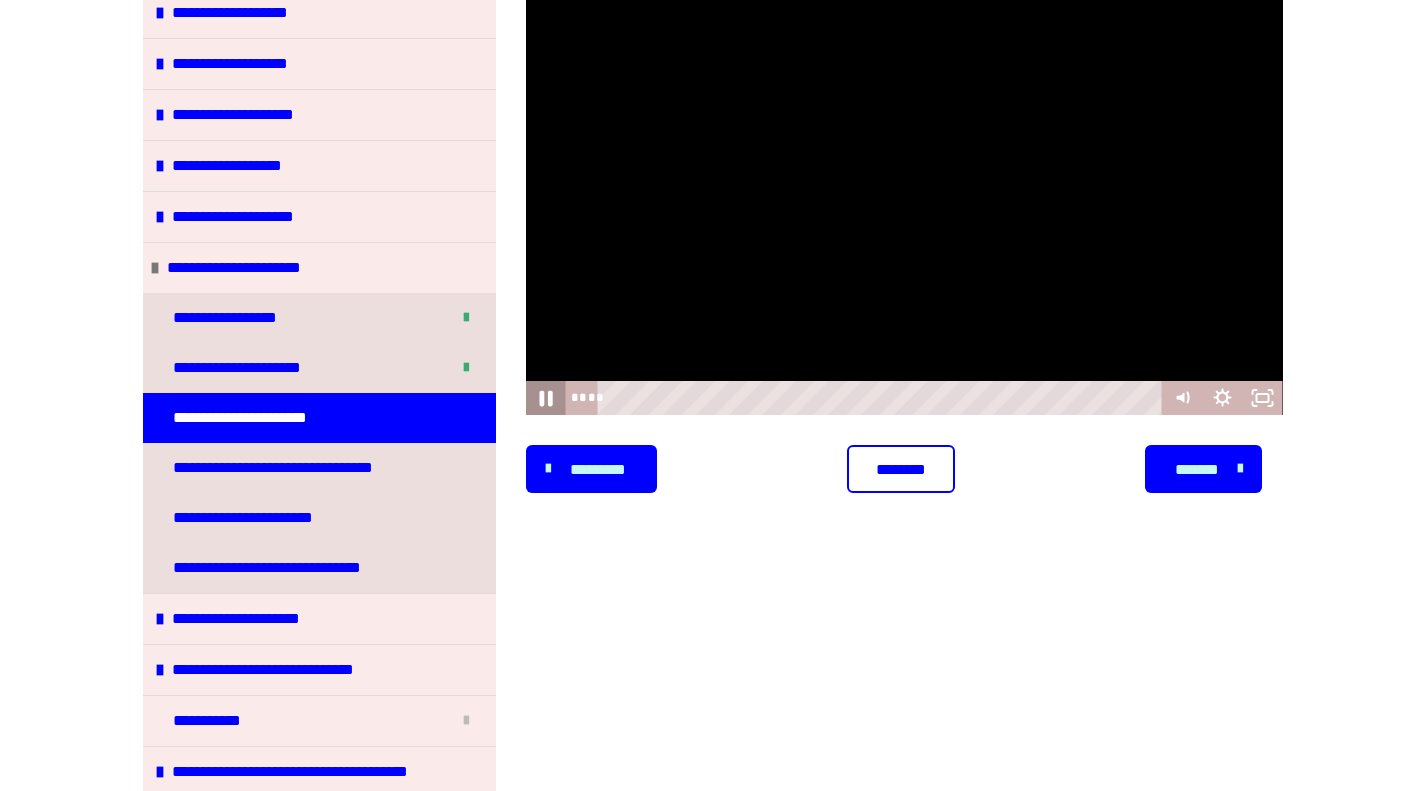 click 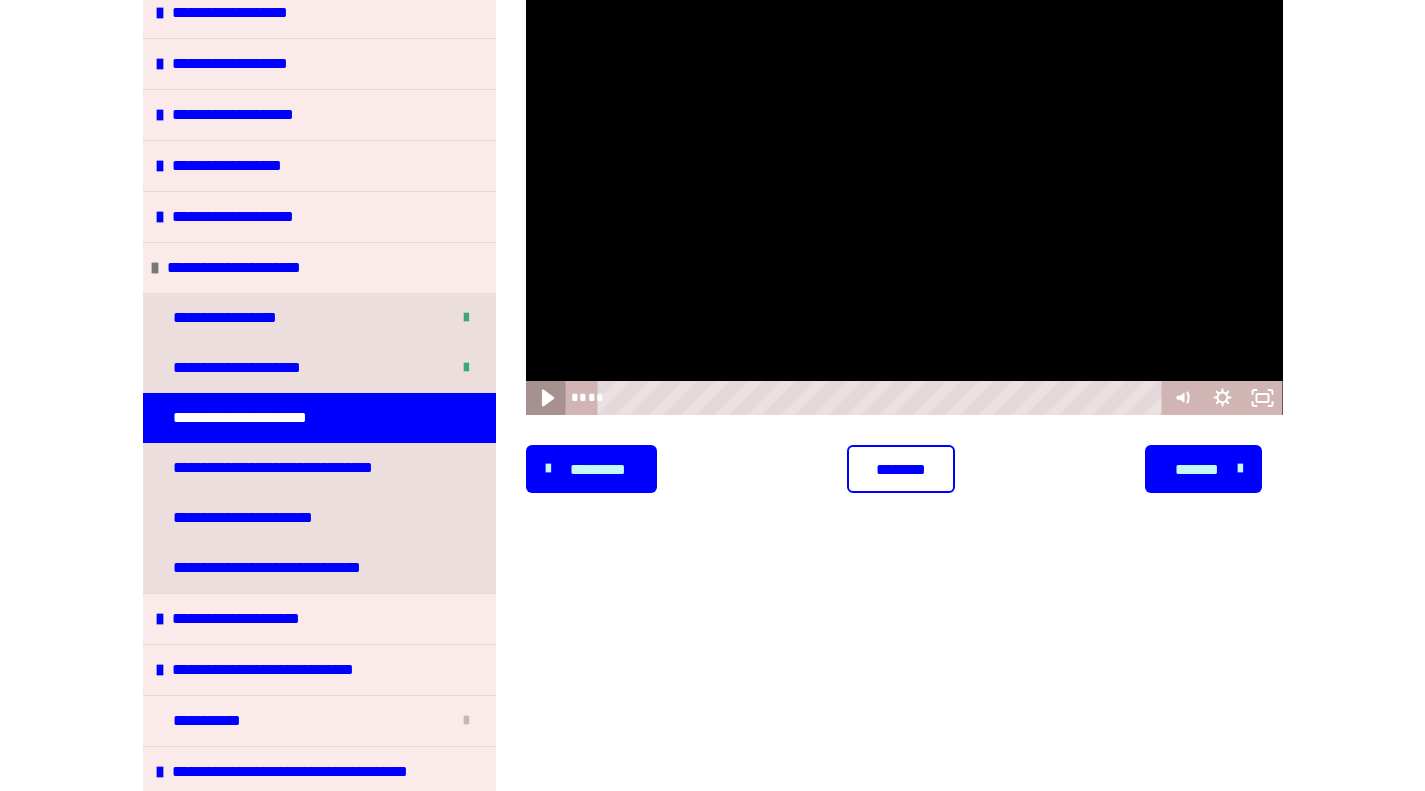 click 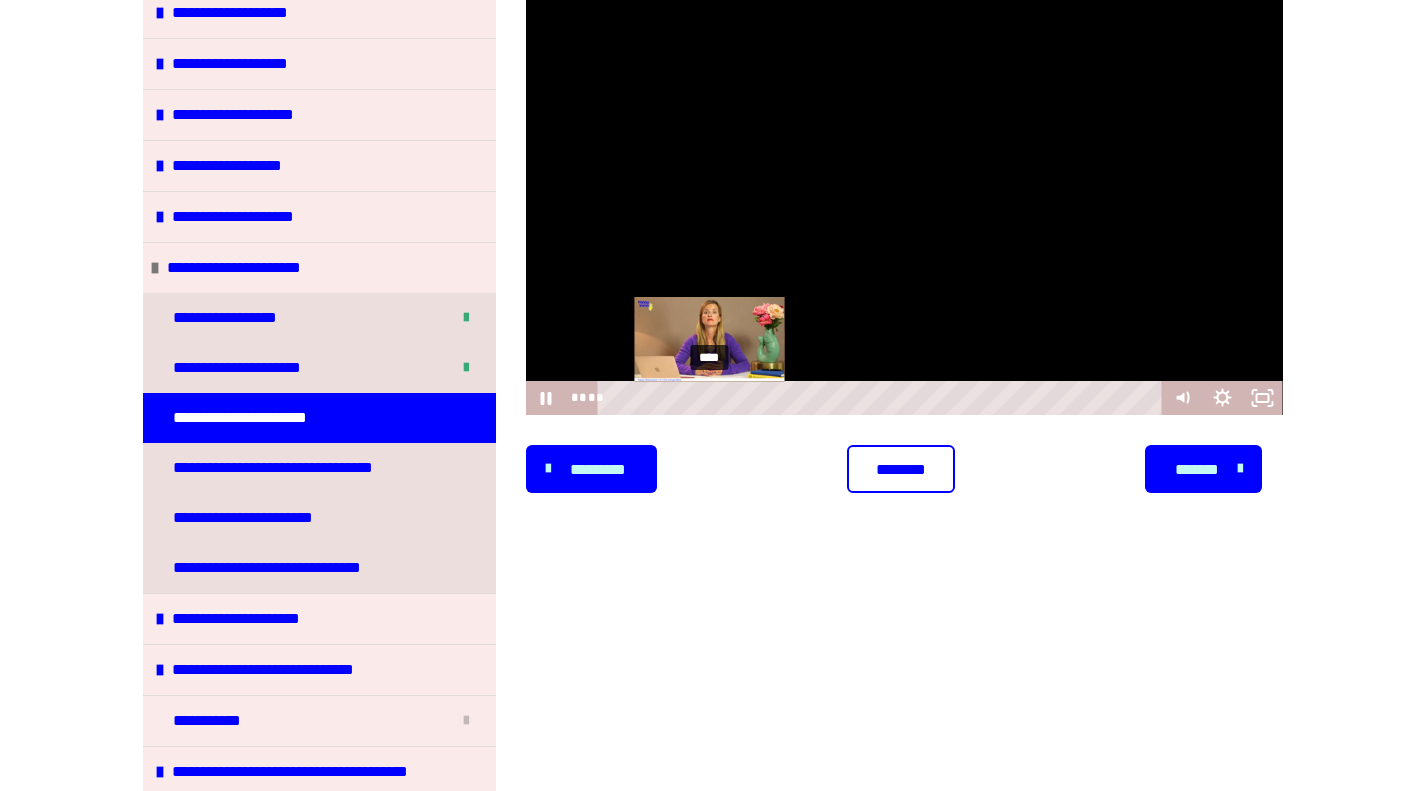 click on "****" at bounding box center (882, 398) 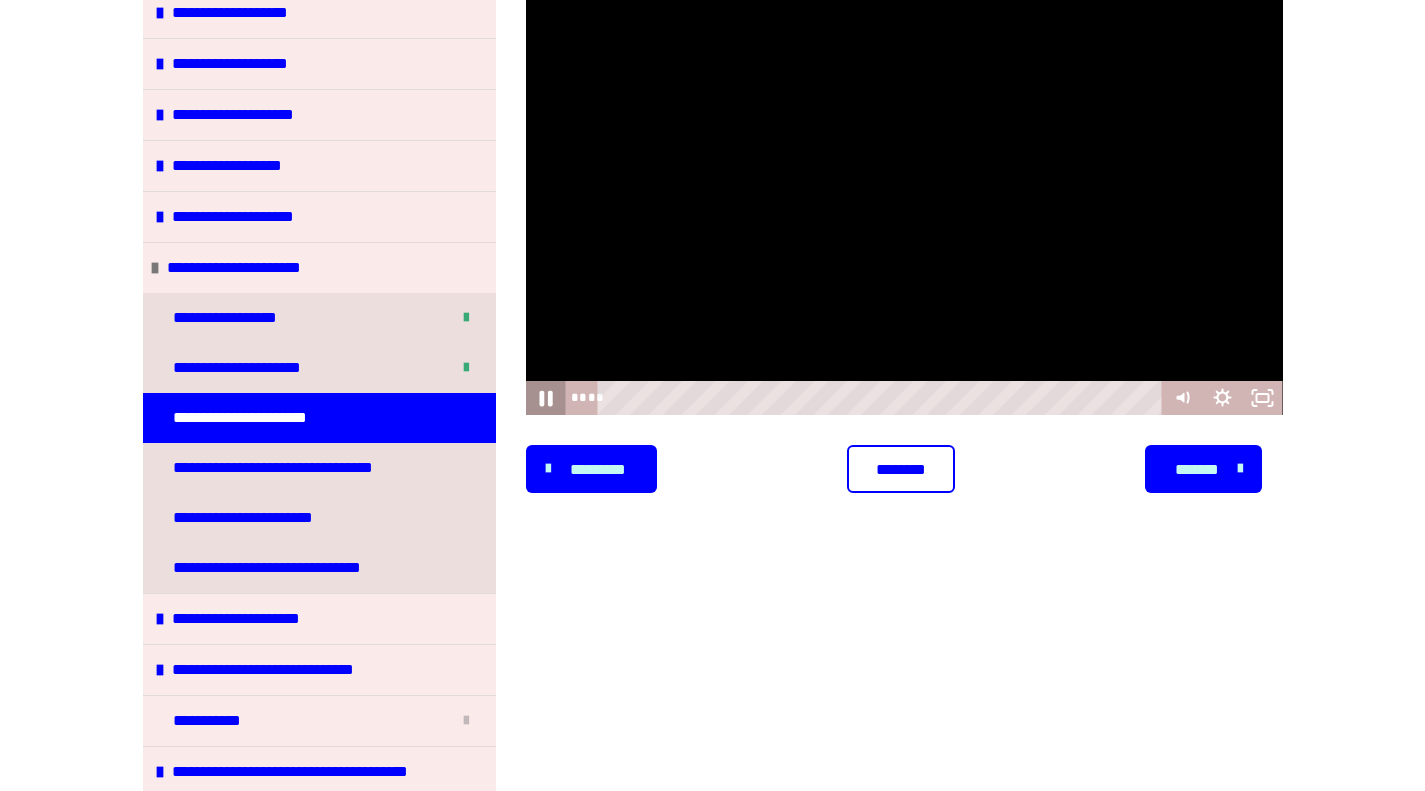 click 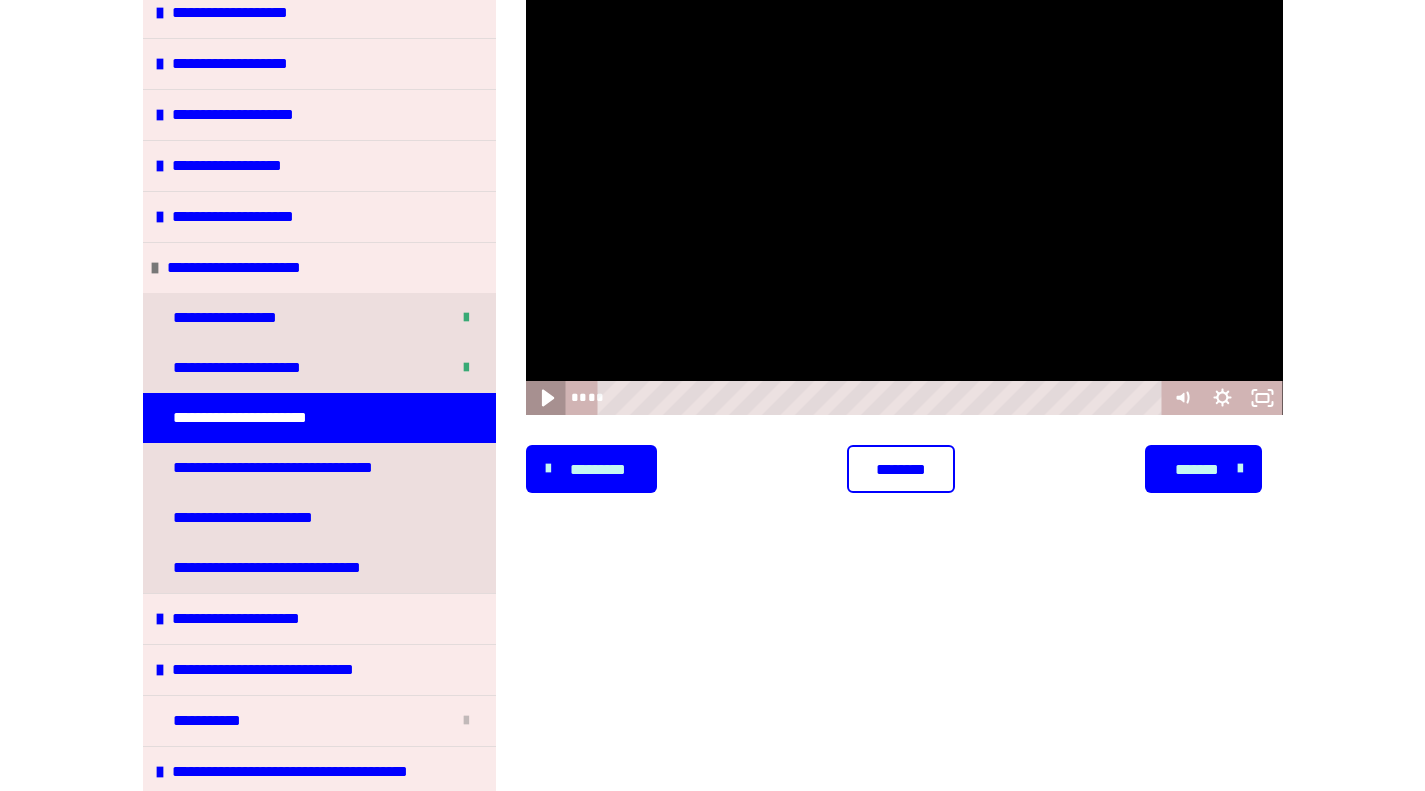 click 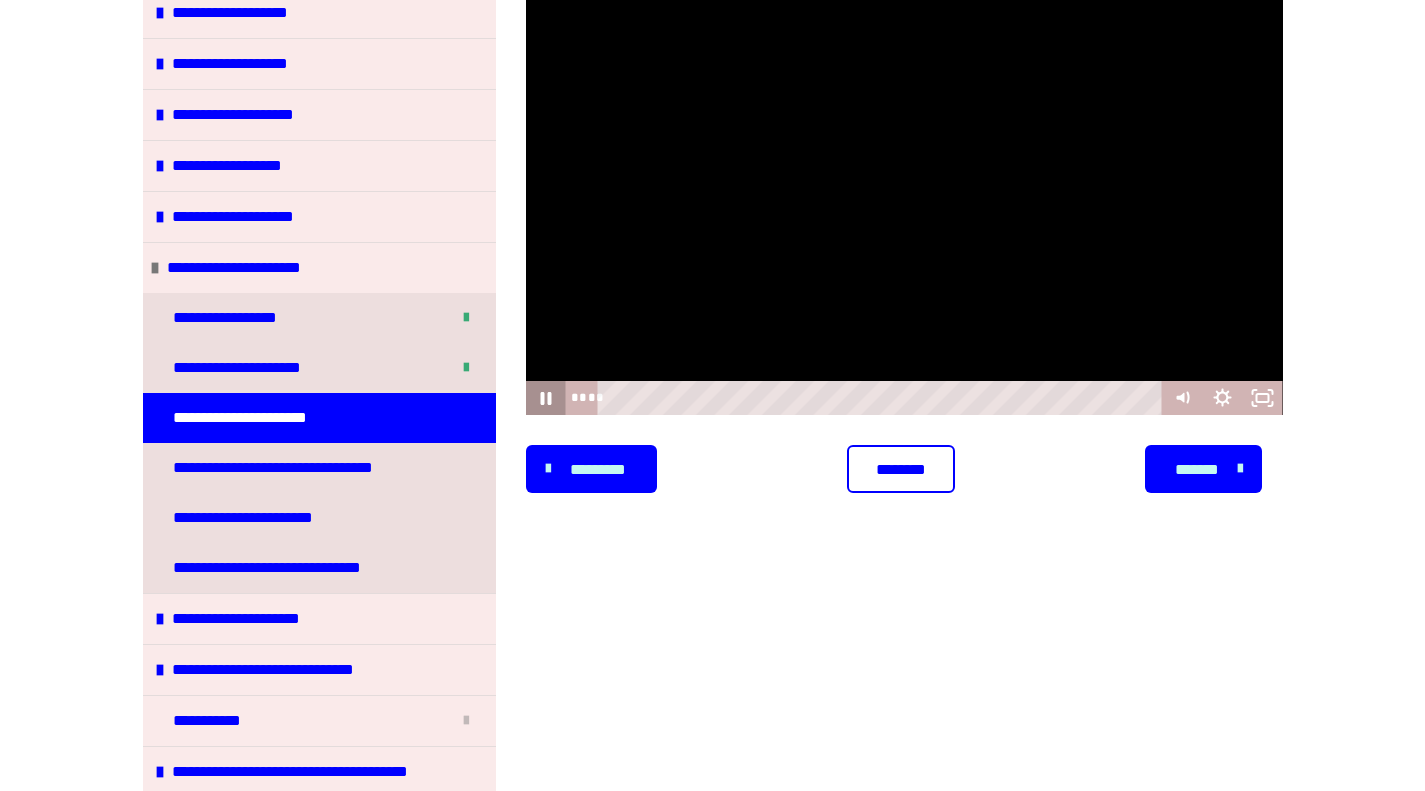 click 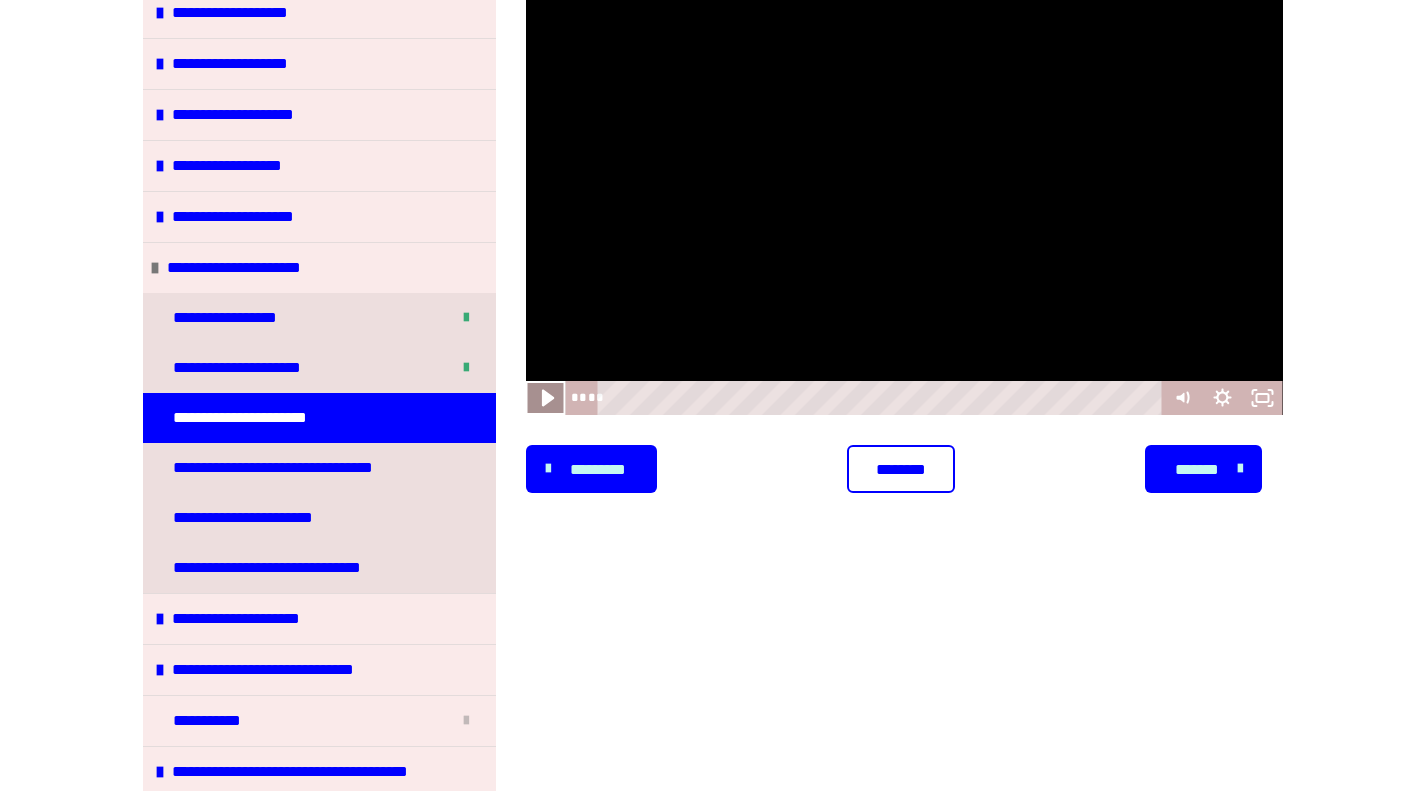 click 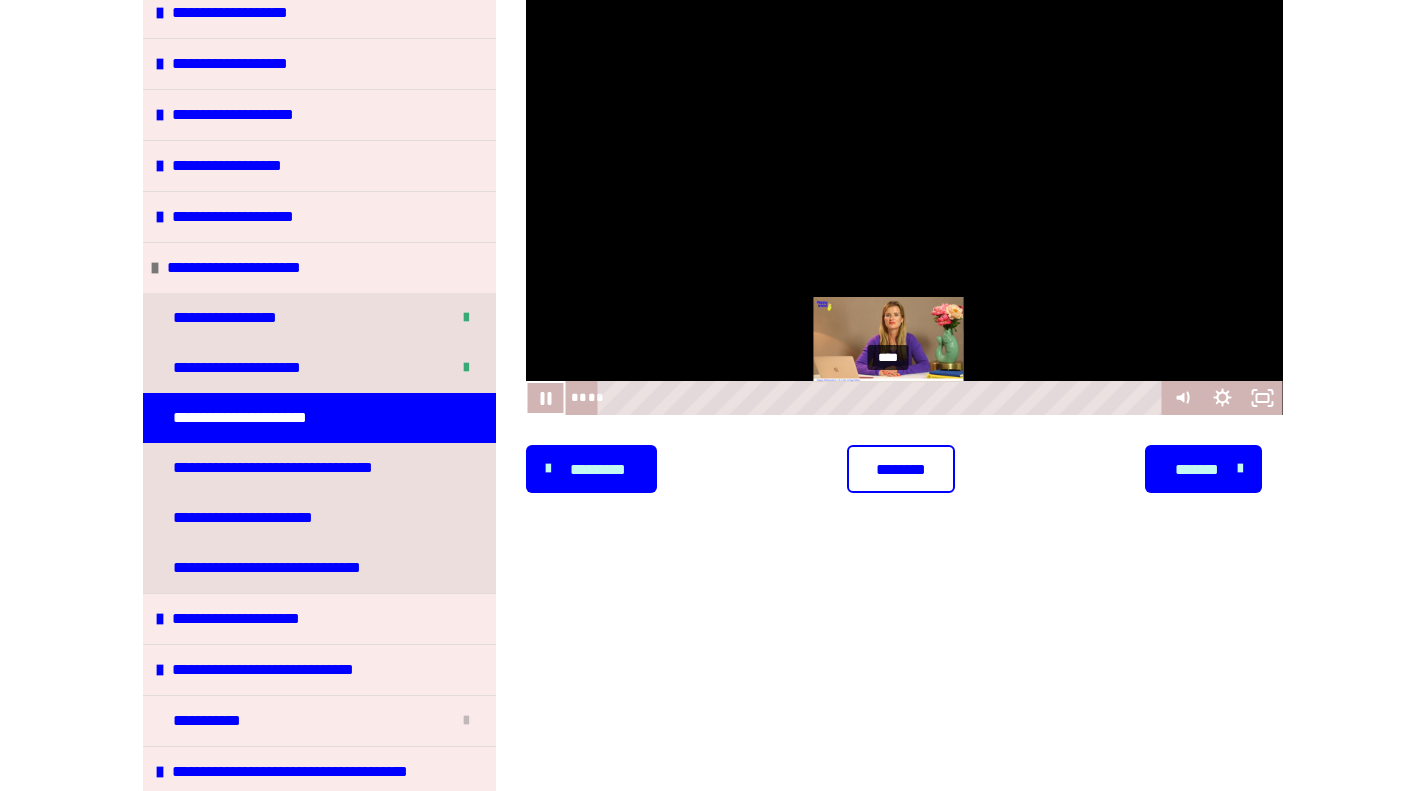 click on "****" at bounding box center (882, 398) 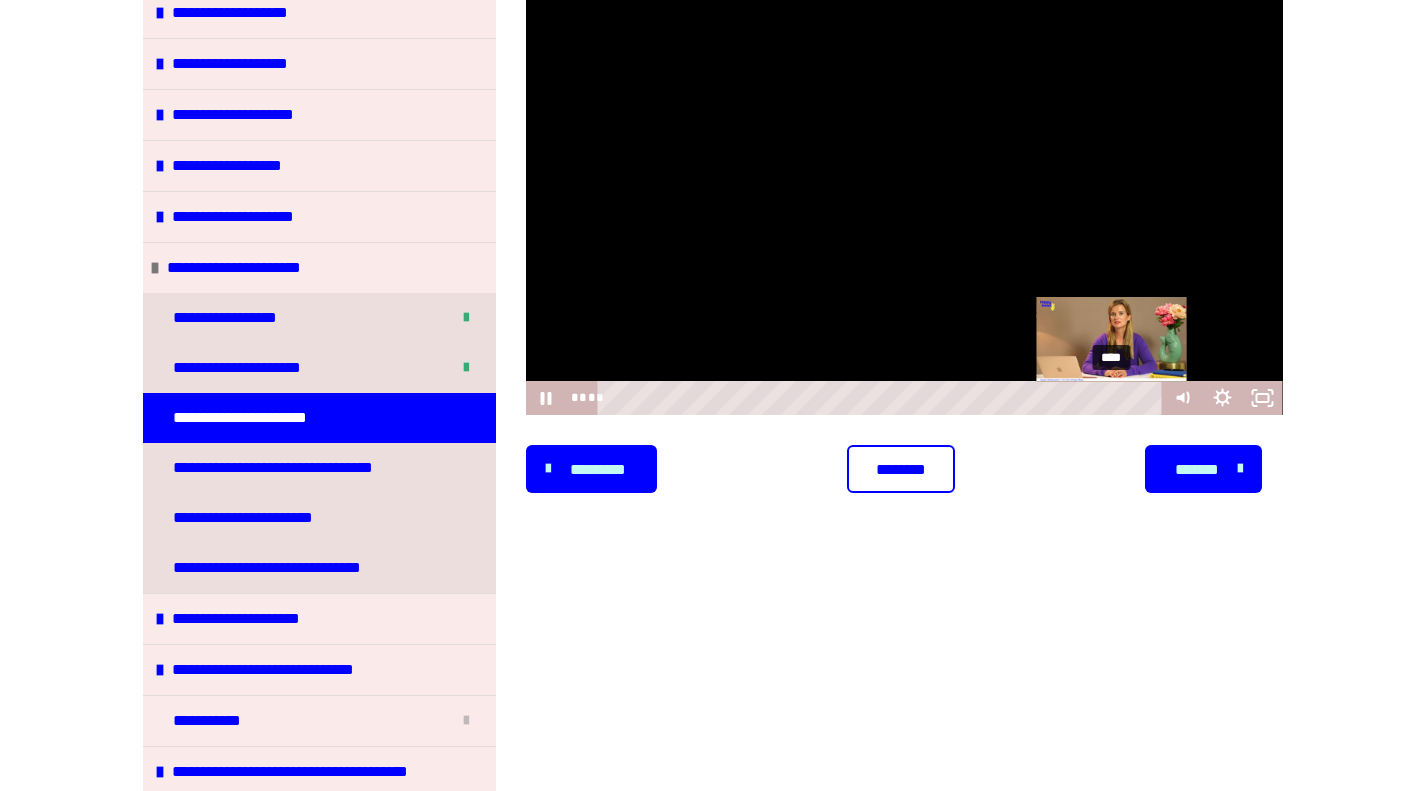 click on "****" at bounding box center (882, 398) 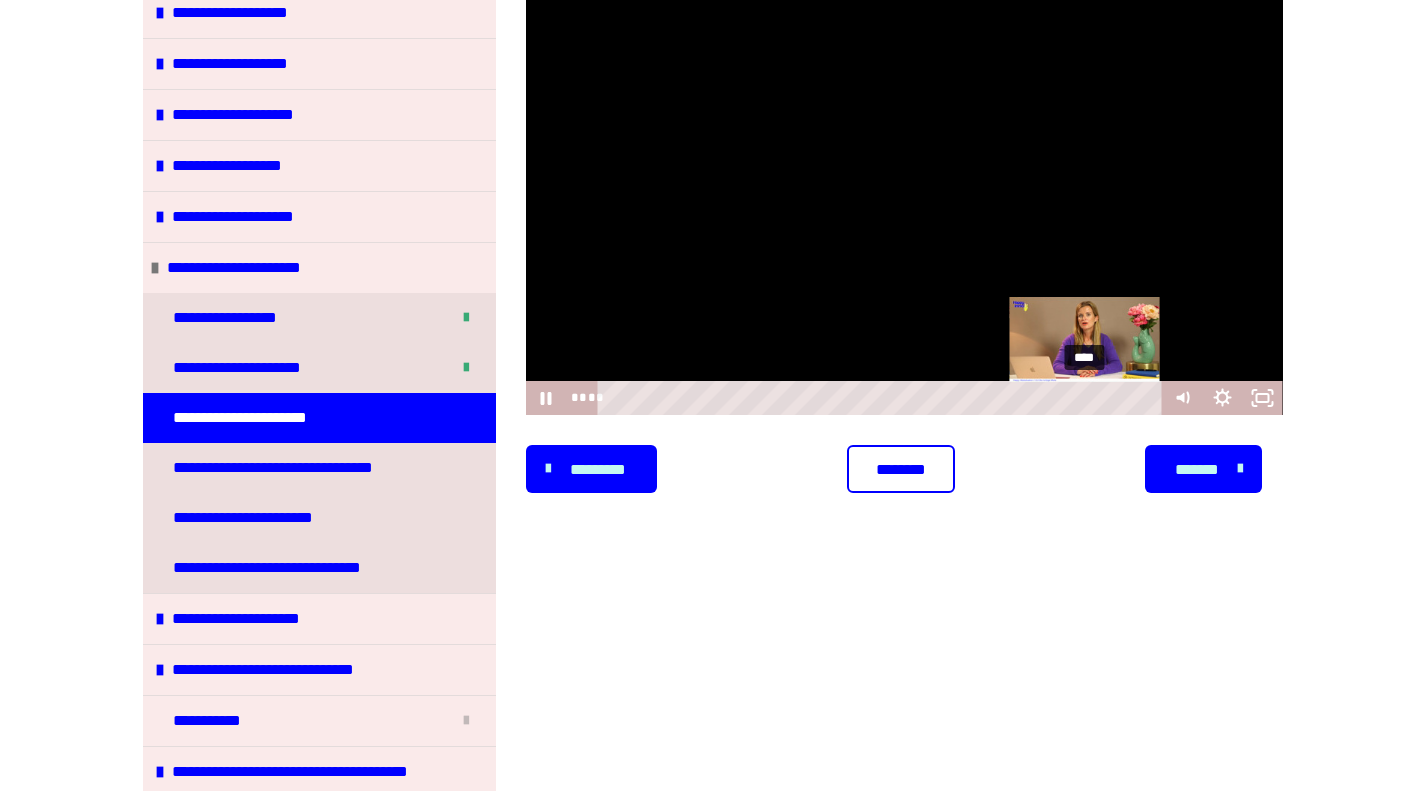 click on "****" at bounding box center [882, 398] 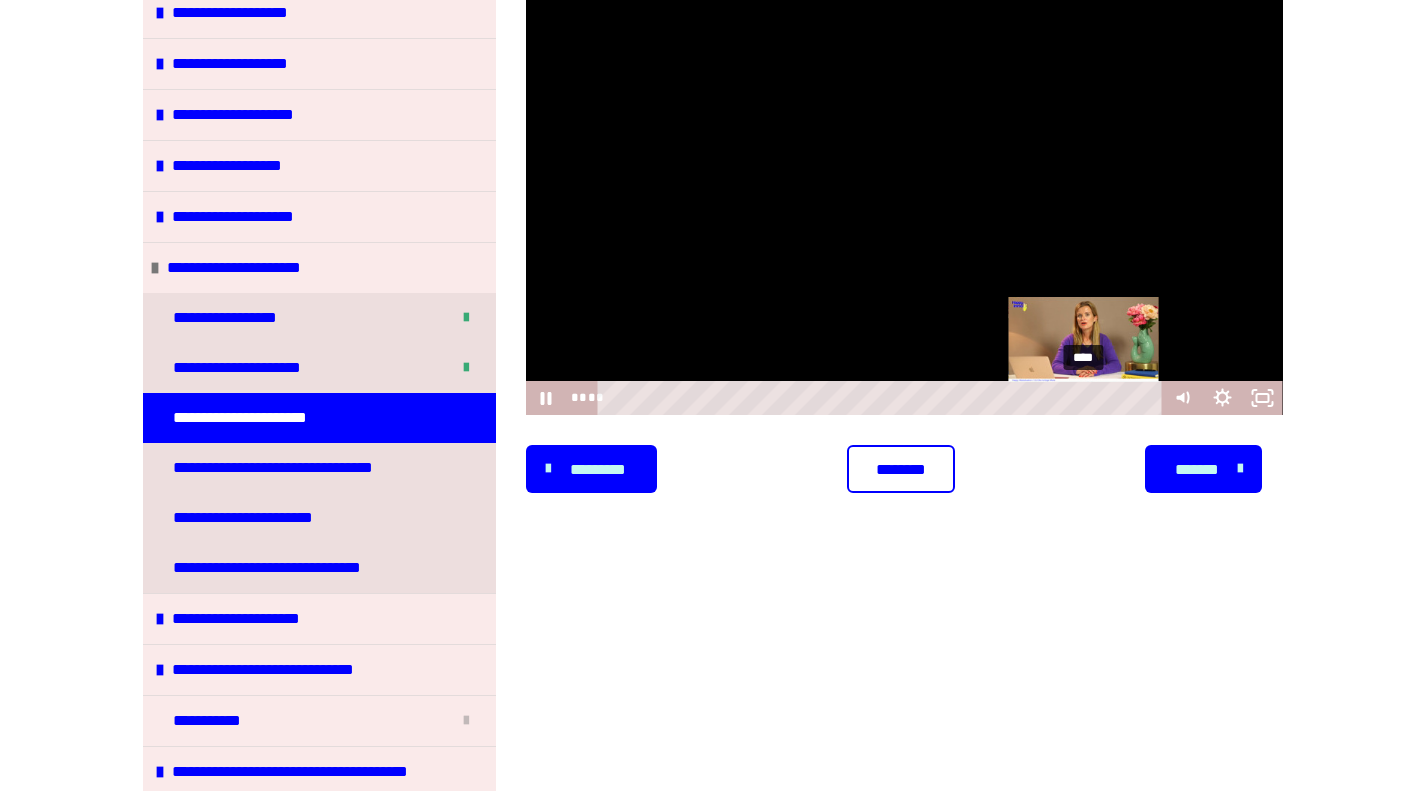 click on "****" at bounding box center (882, 398) 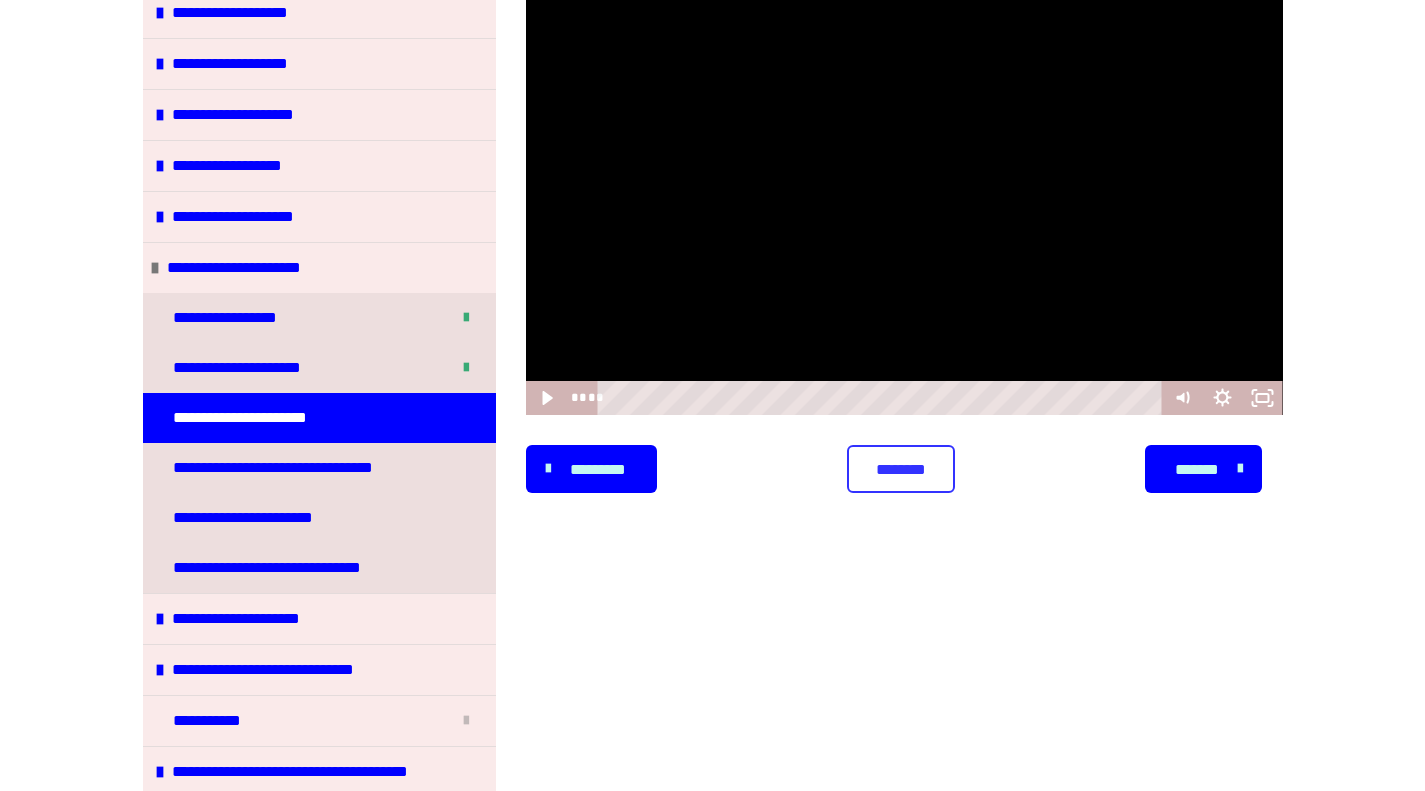 click on "********" at bounding box center [901, 470] 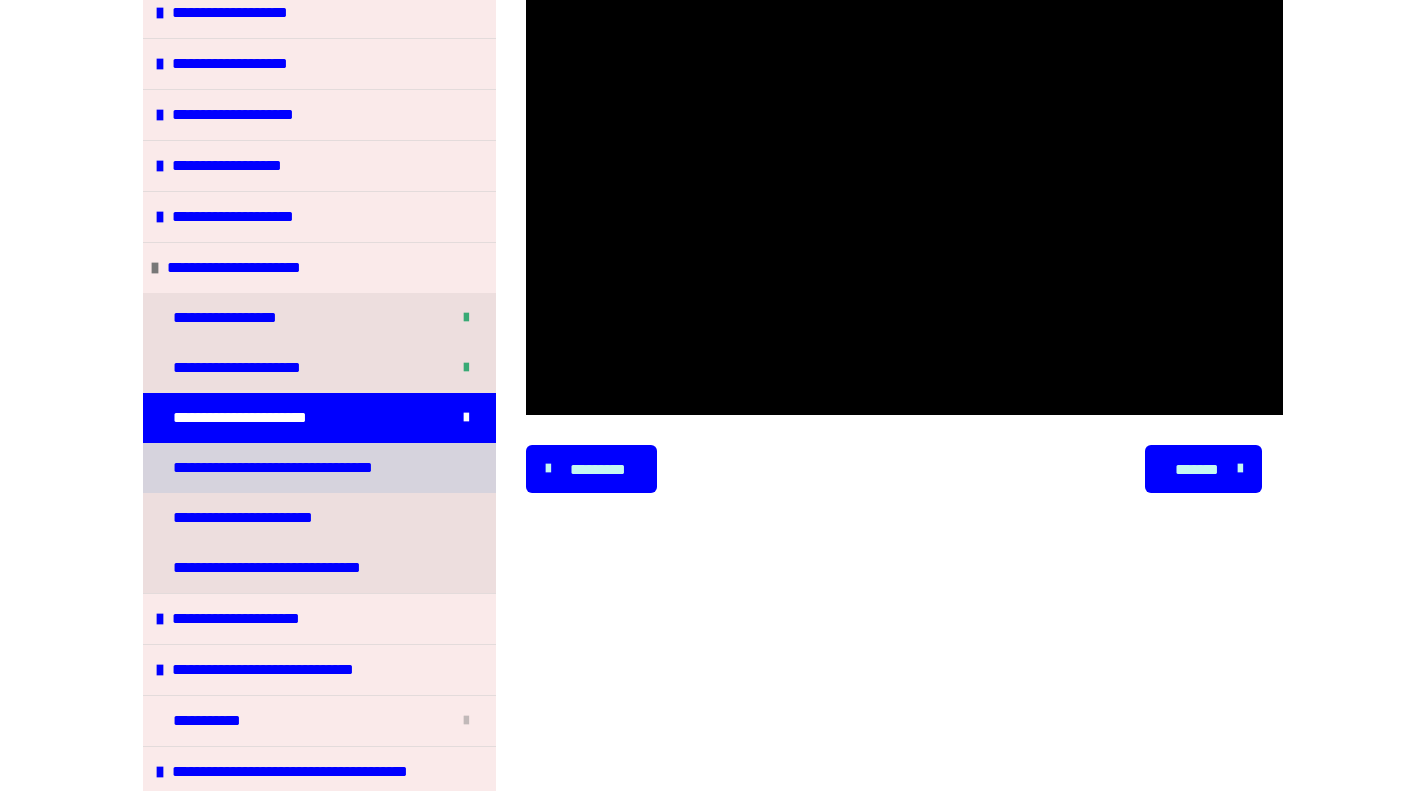 click on "**********" at bounding box center (282, 468) 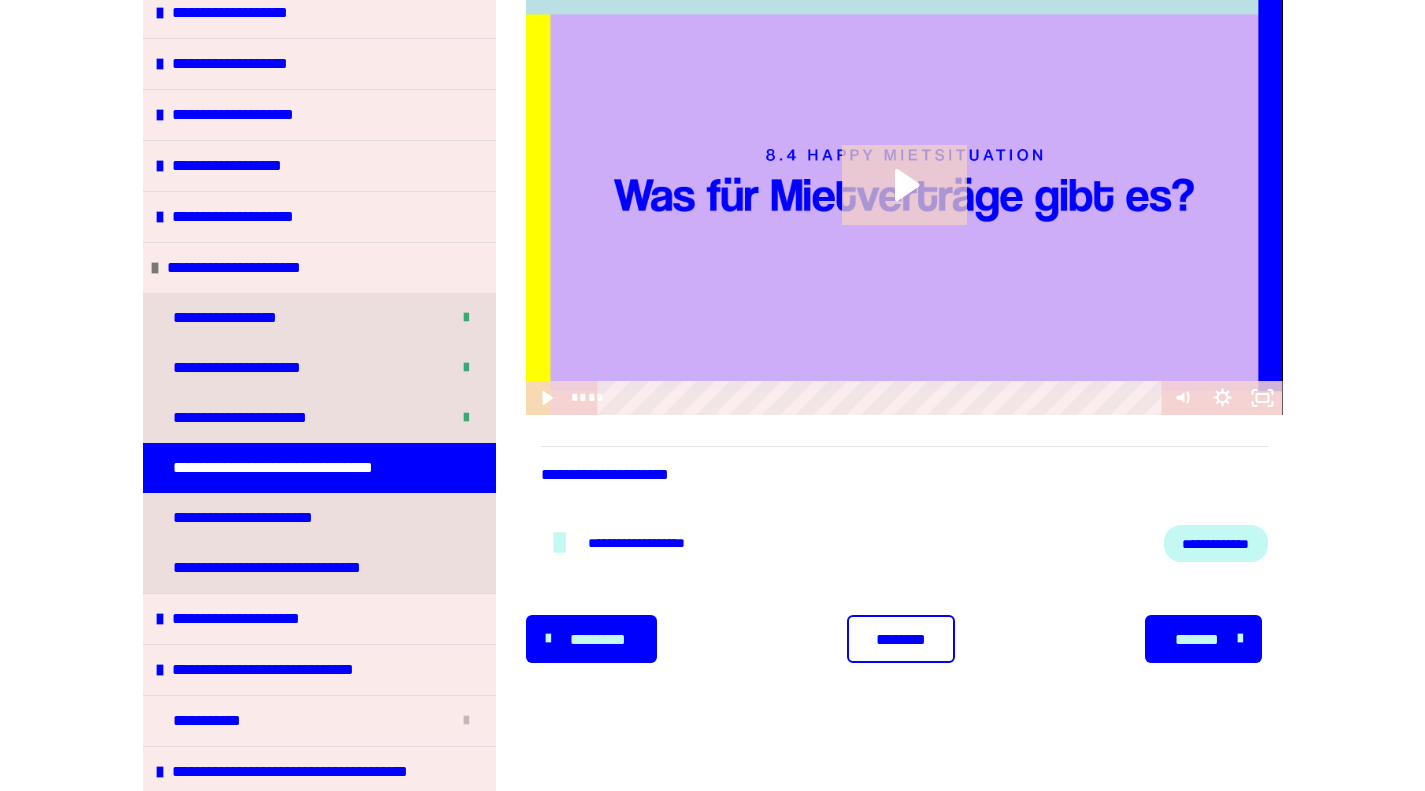 click on "**********" at bounding box center [1216, 543] 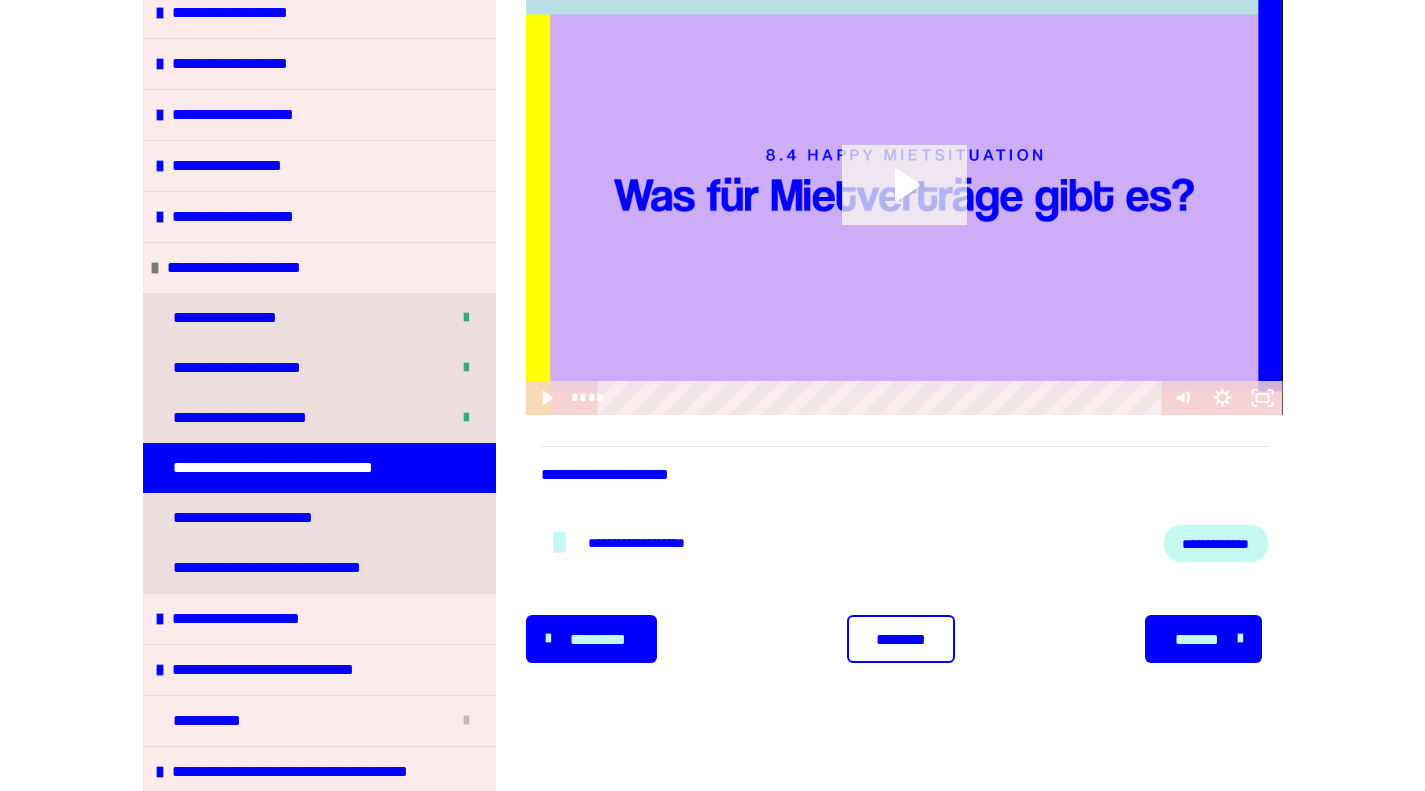click 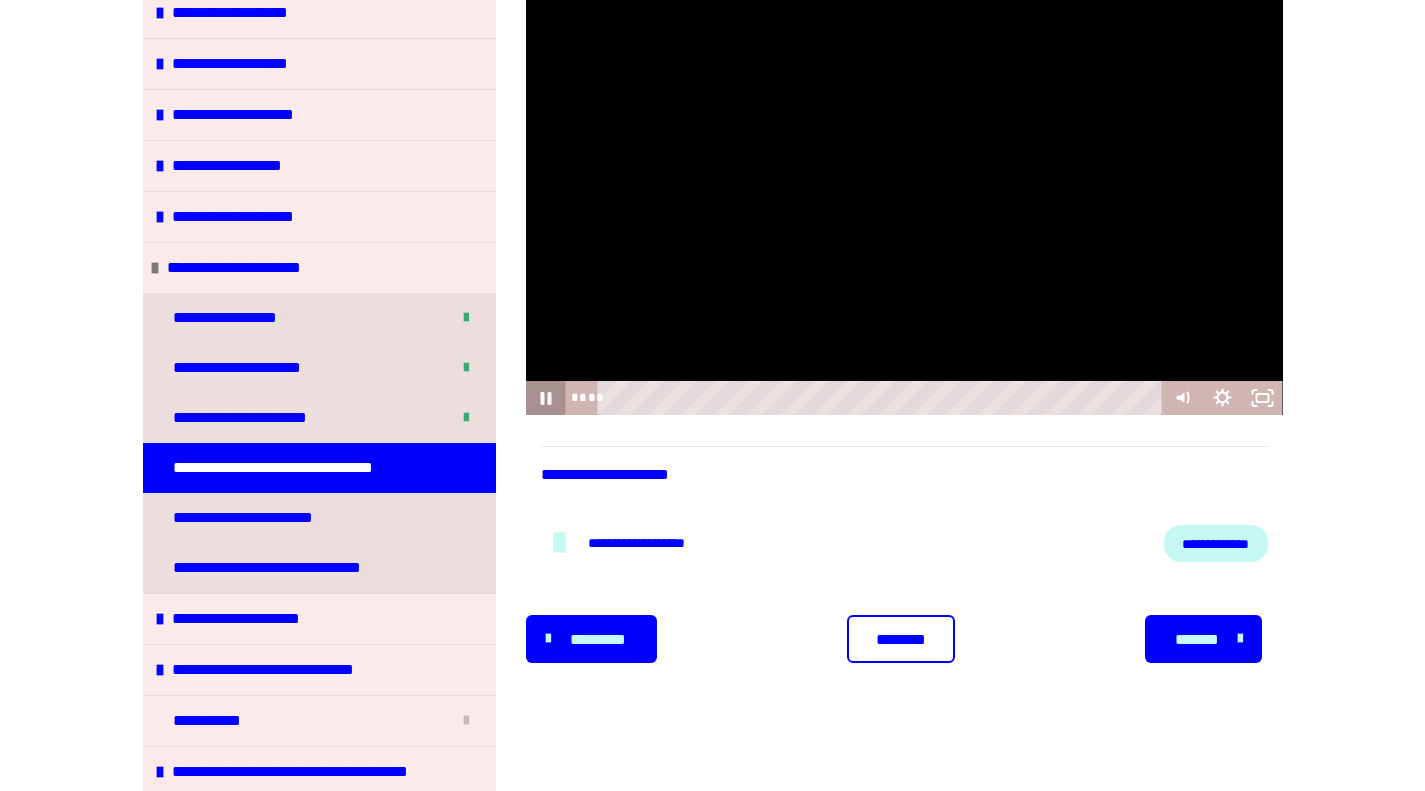 click 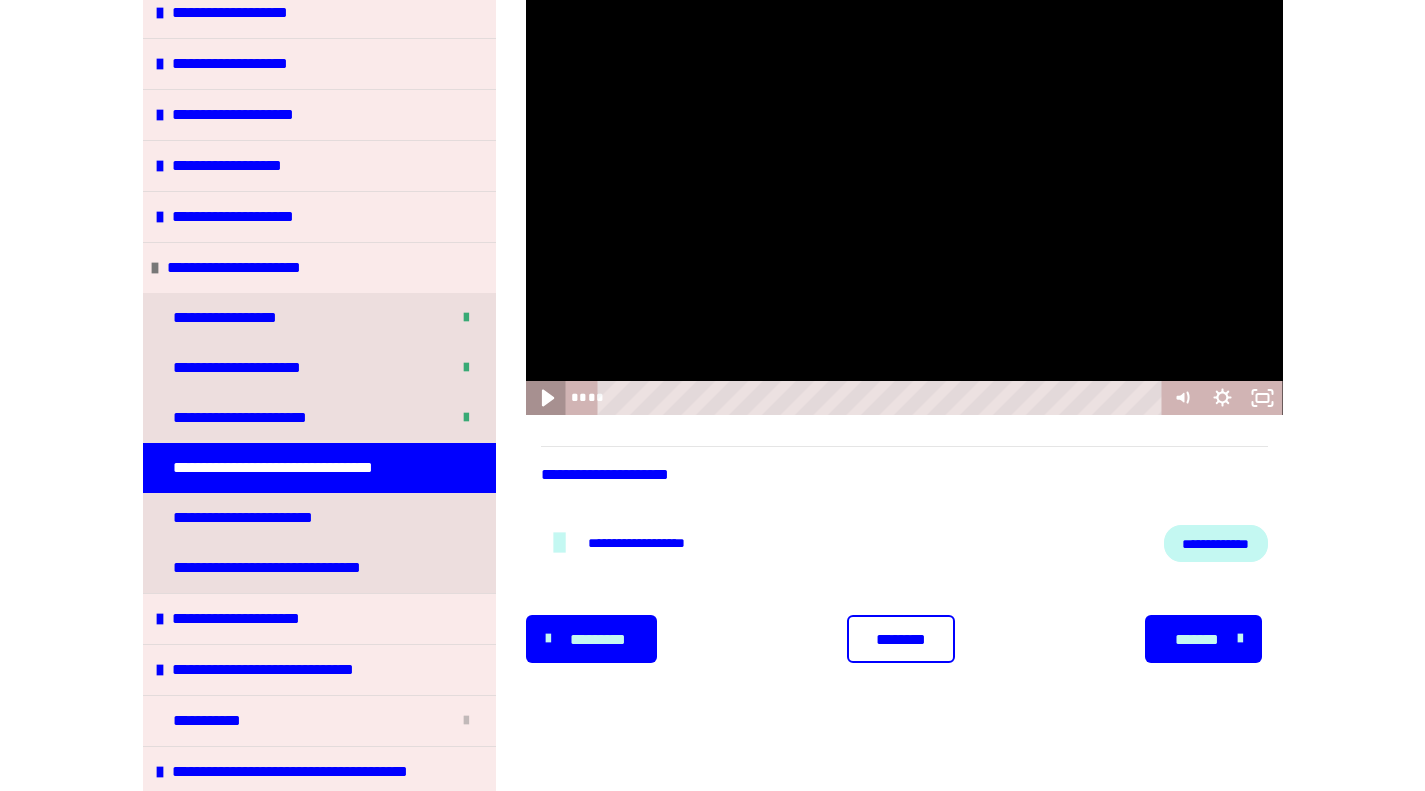 click 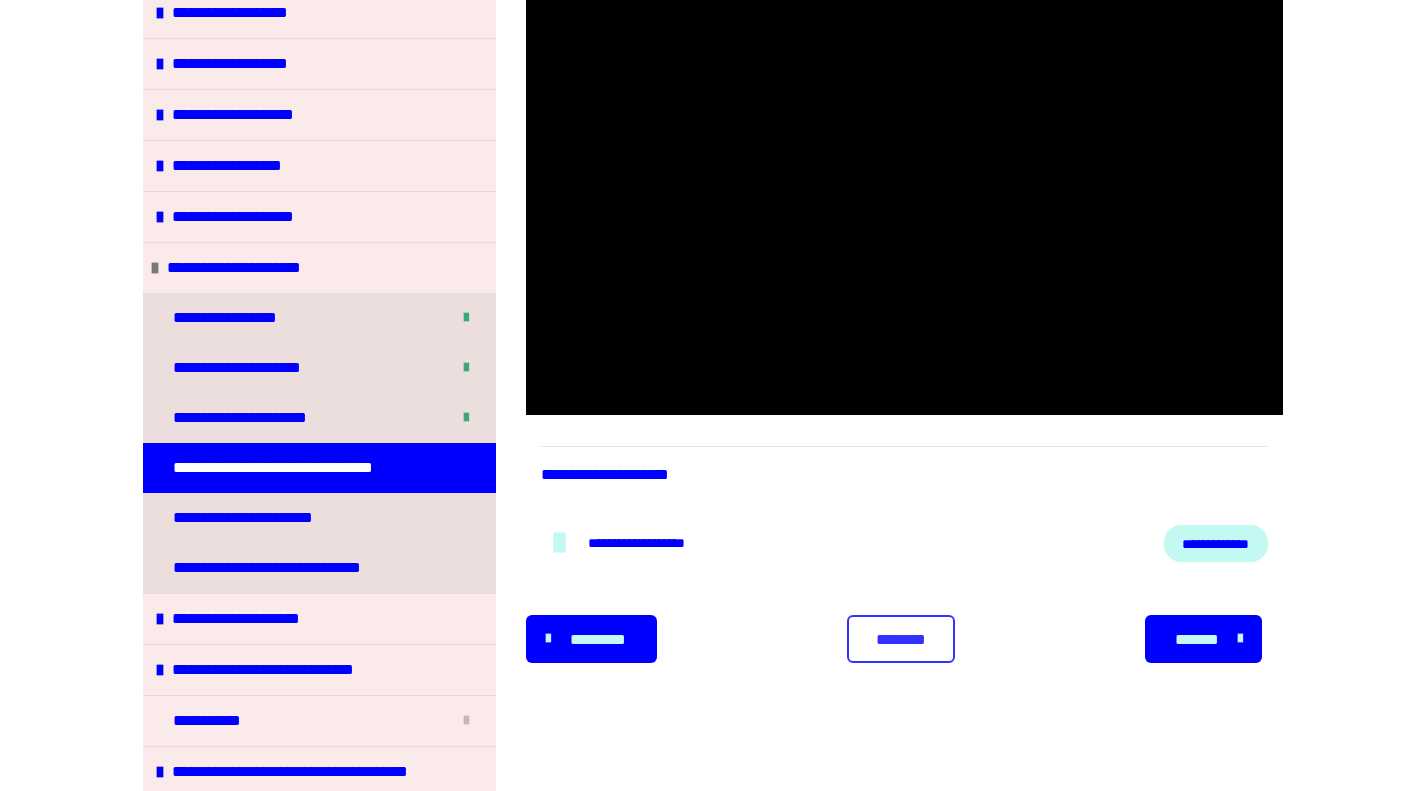 click on "********" at bounding box center (901, 640) 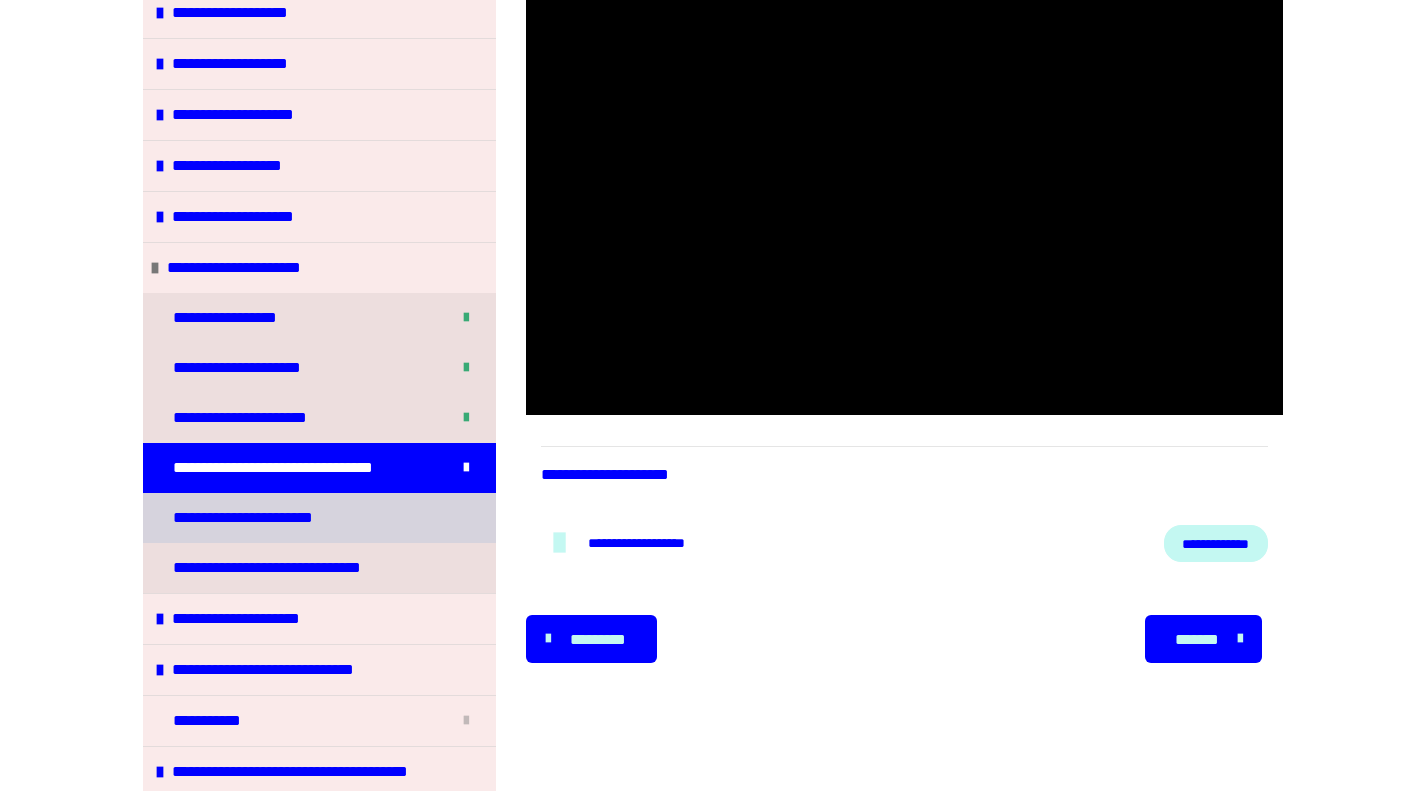 click on "**********" at bounding box center [246, 518] 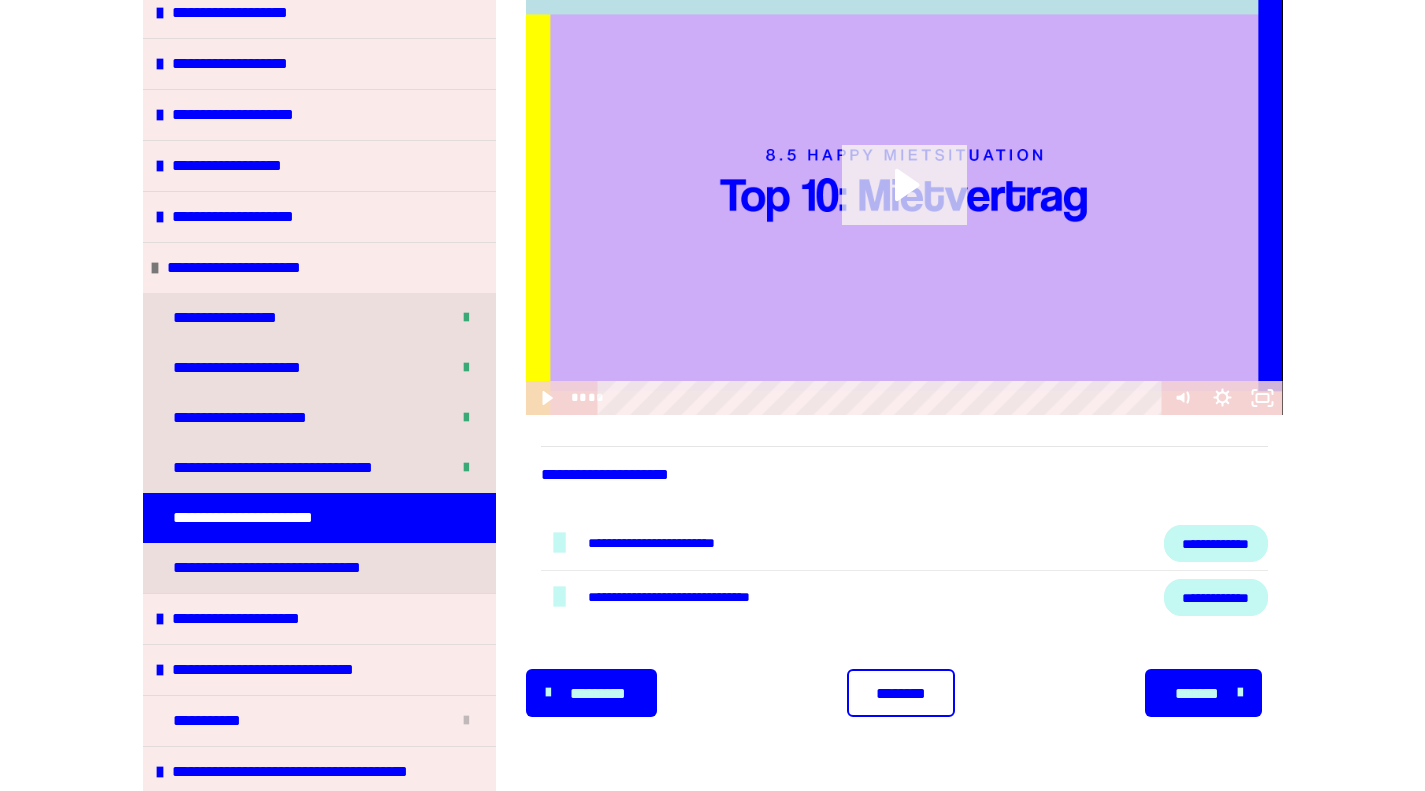 click 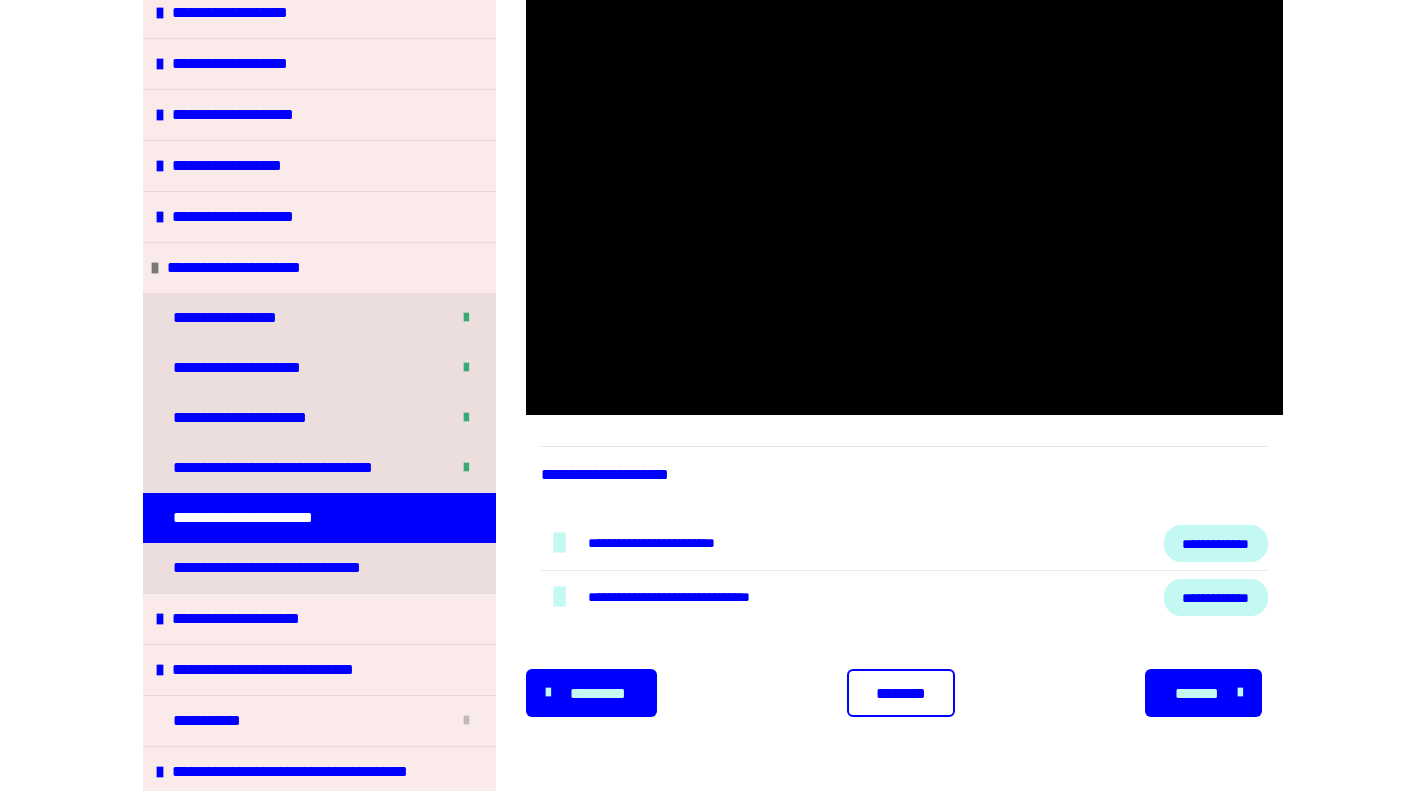 click on "**********" at bounding box center (1216, 543) 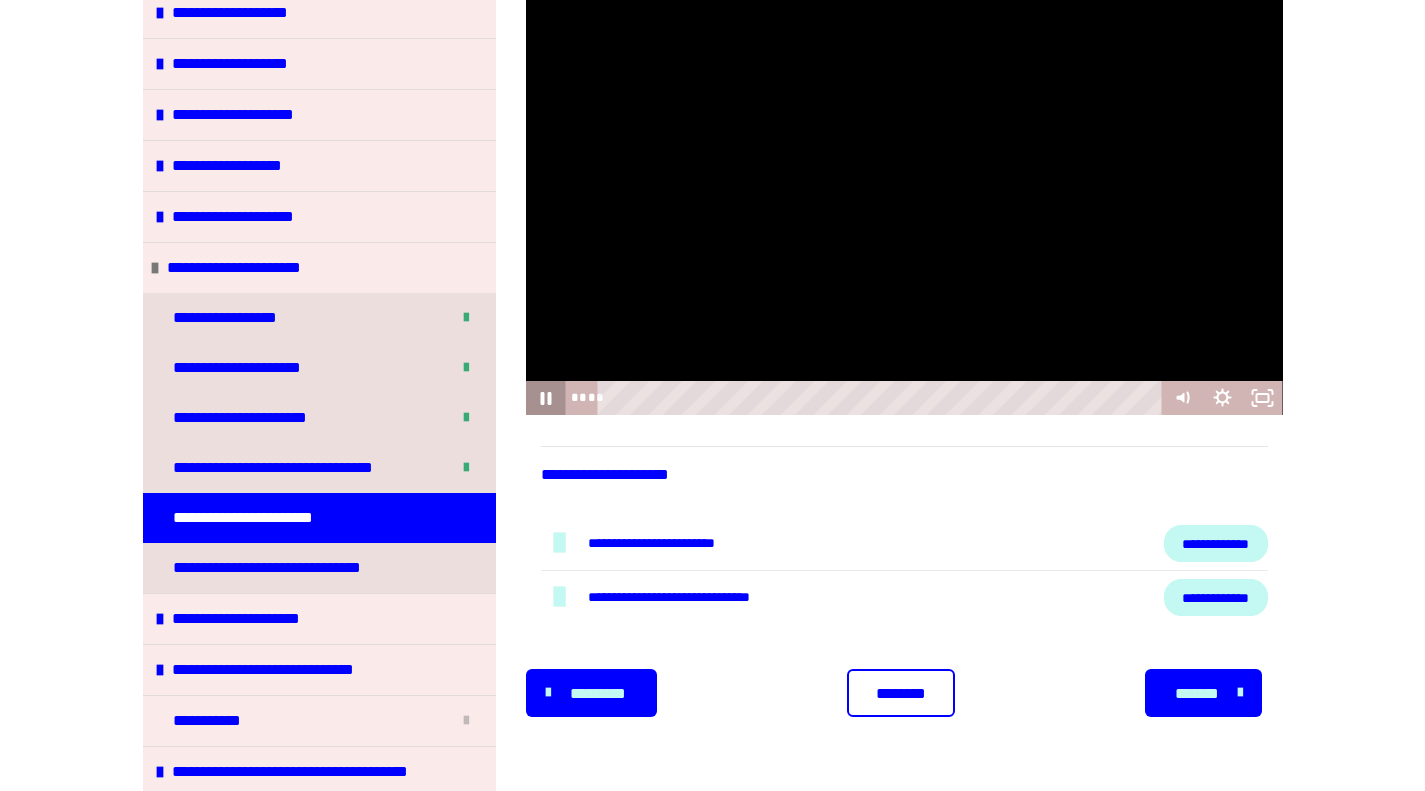 click 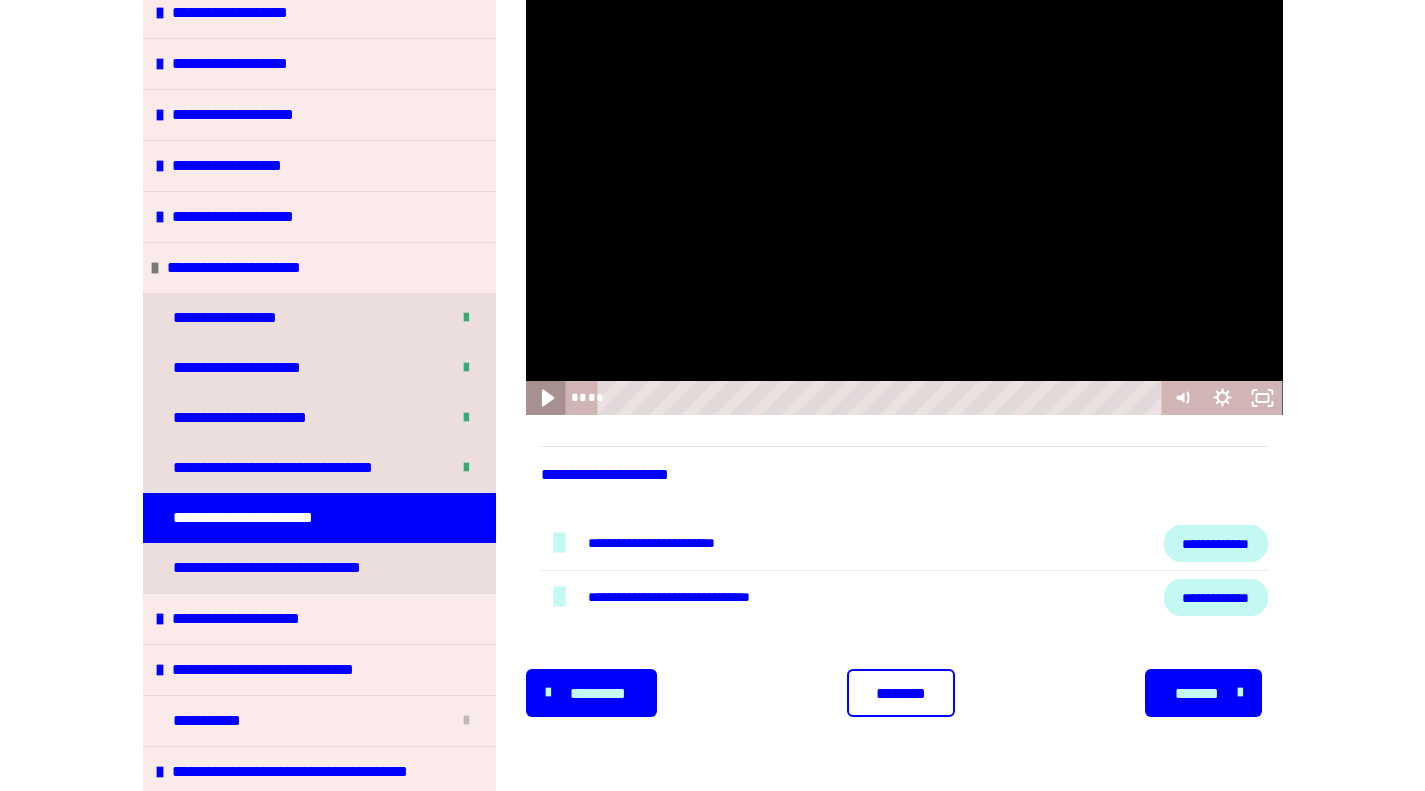 click 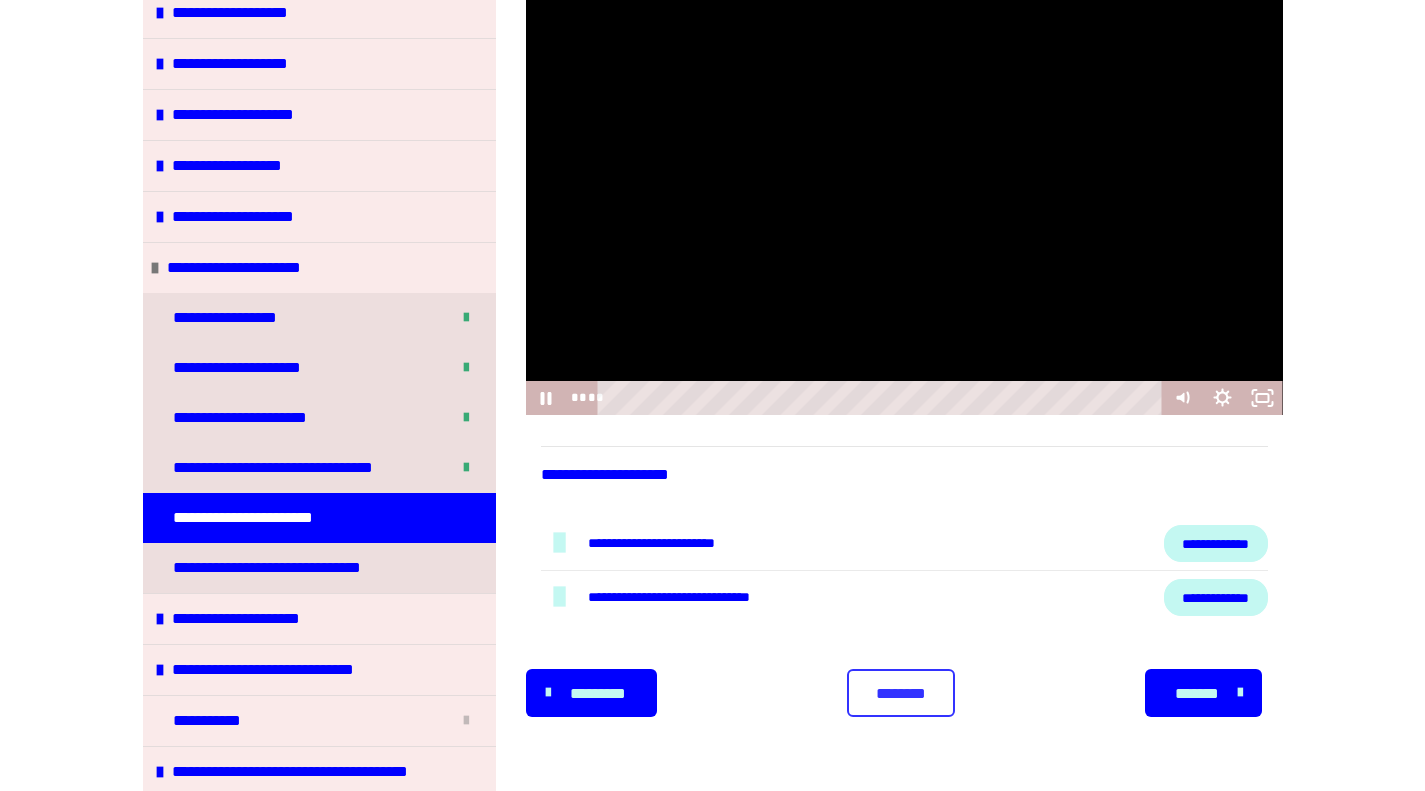 click on "********" at bounding box center (901, 694) 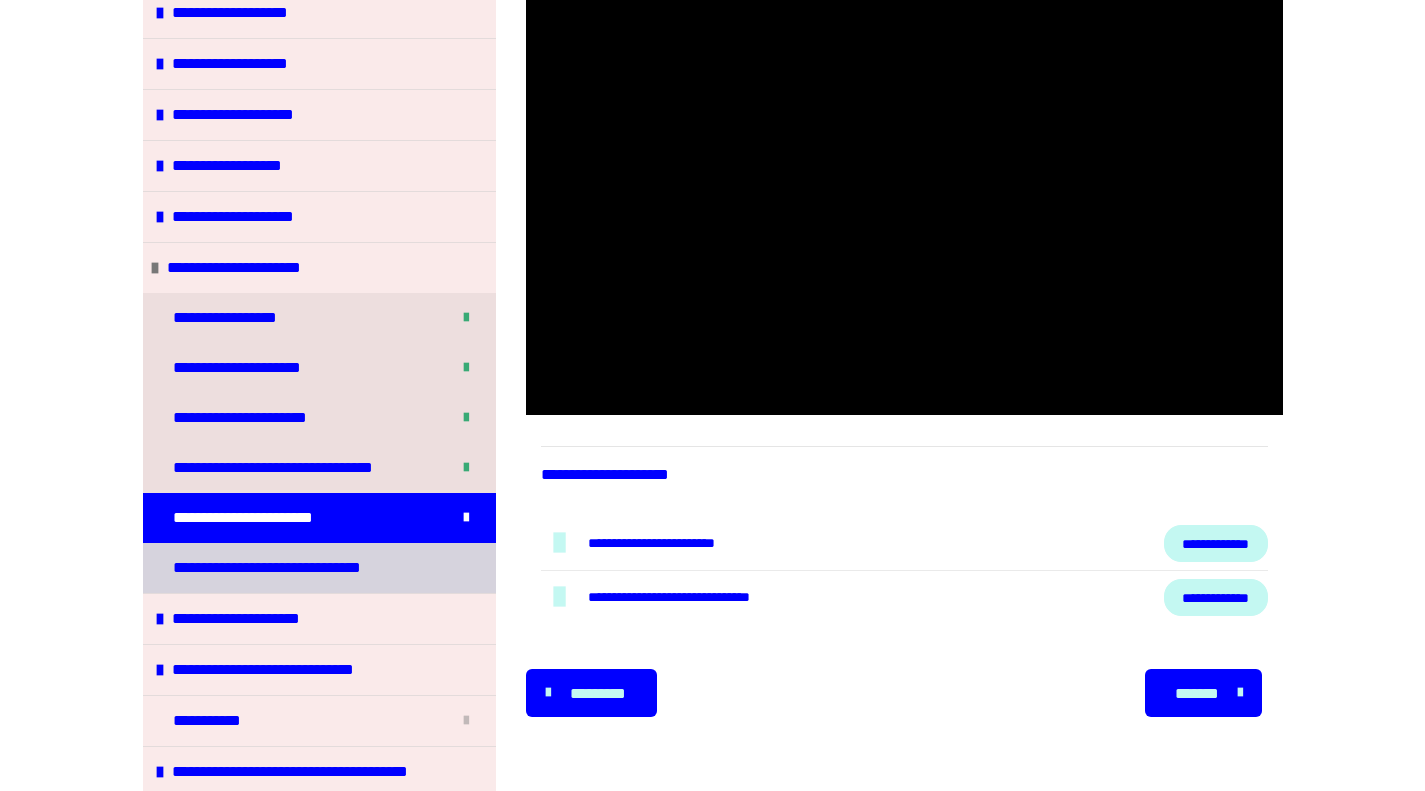 click on "**********" at bounding box center [280, 568] 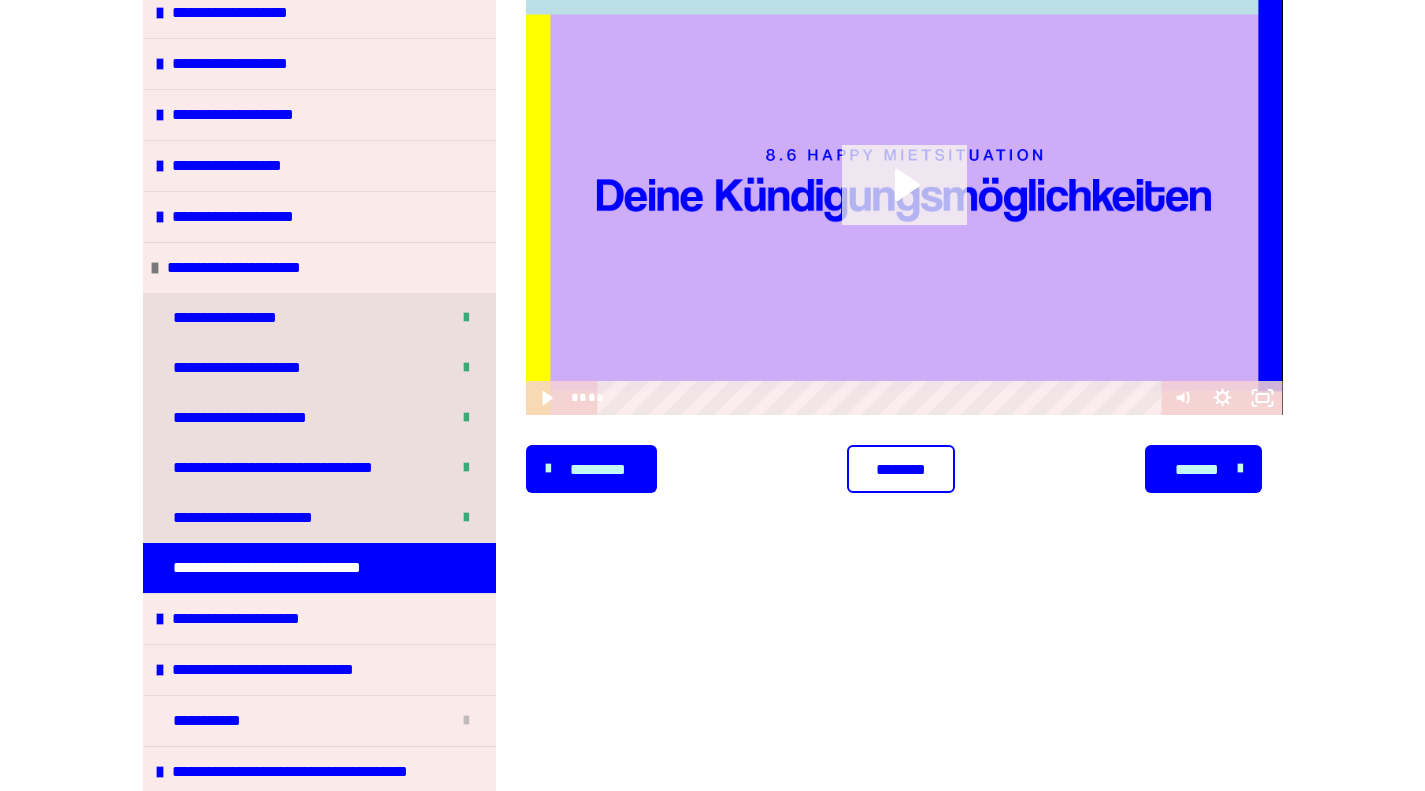 click 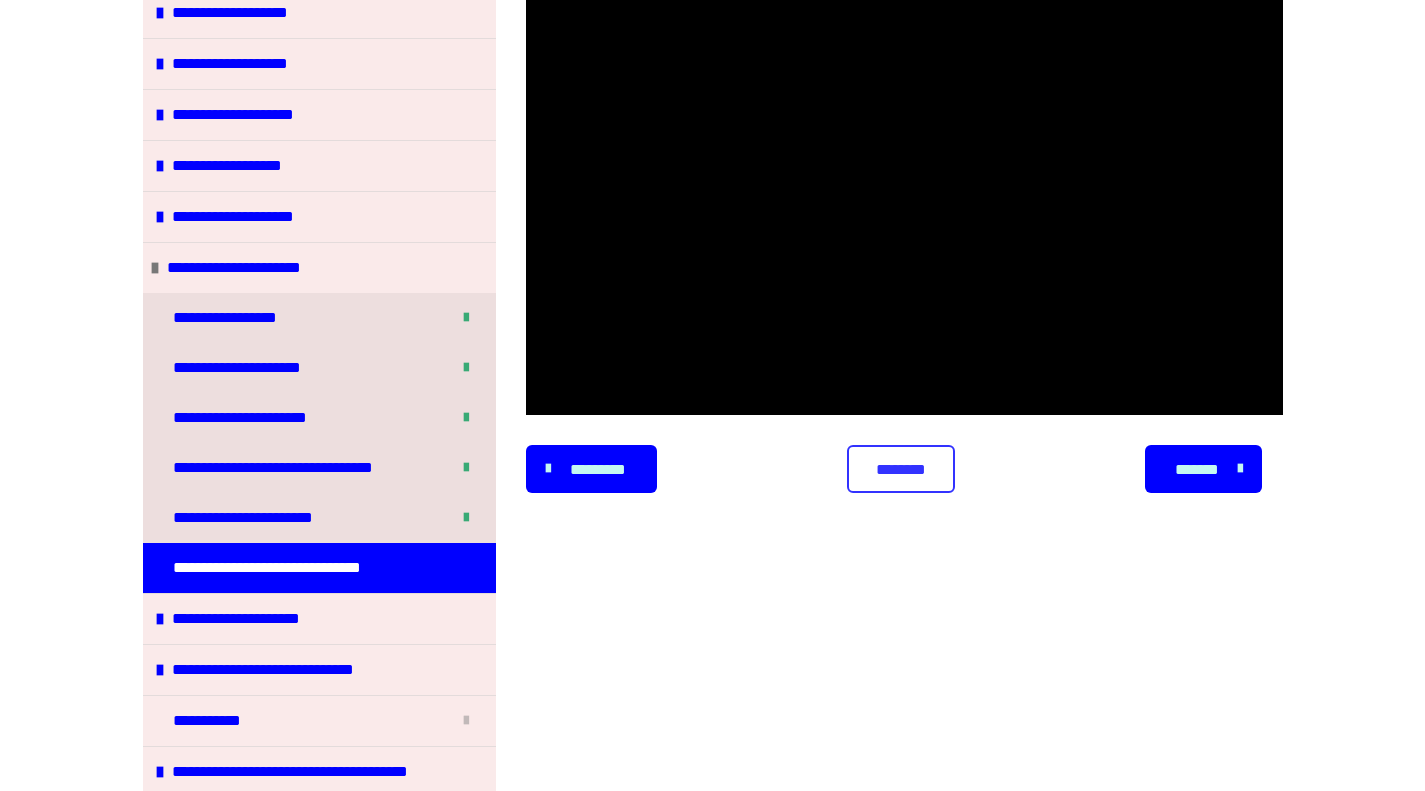 click on "********" at bounding box center (901, 469) 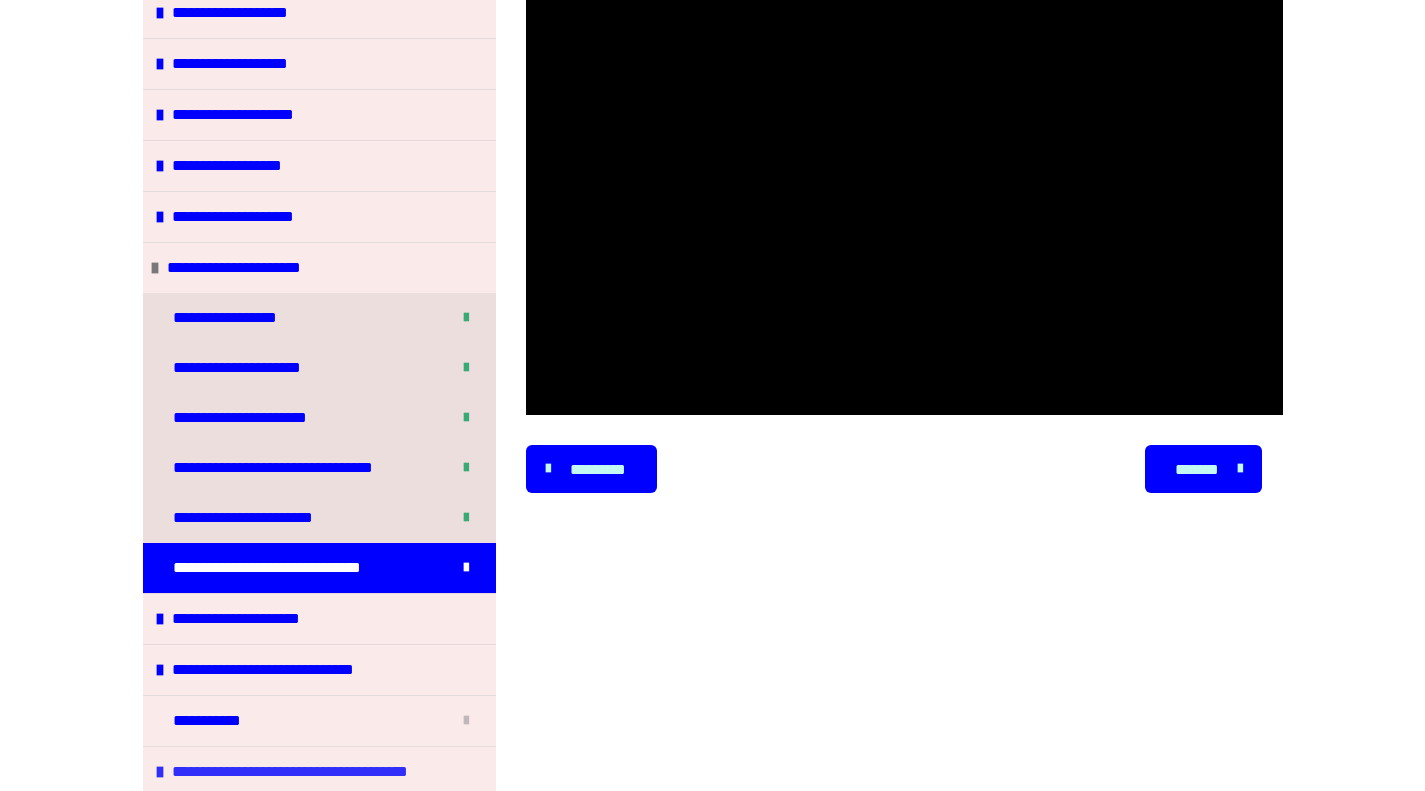 click on "**********" at bounding box center [310, 772] 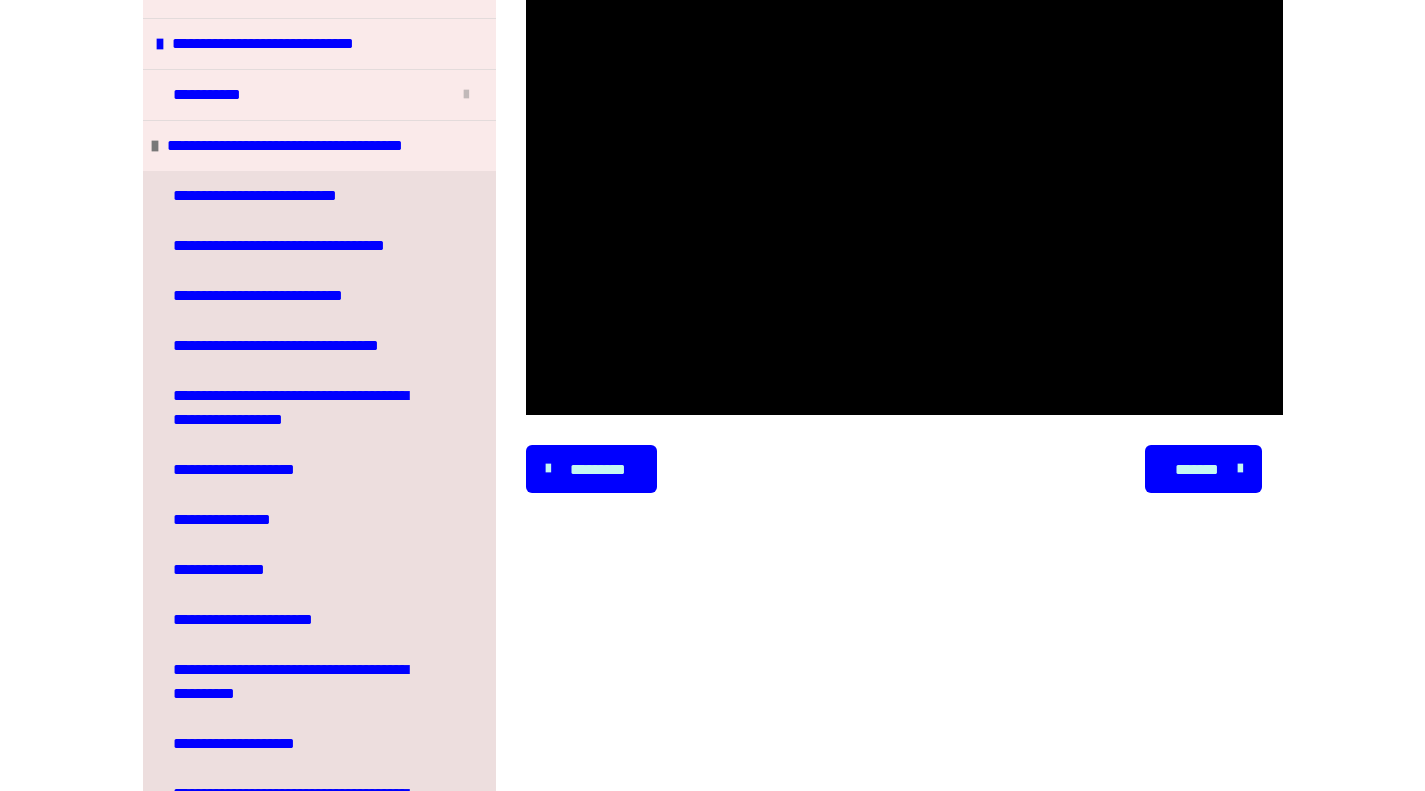 scroll, scrollTop: 1009, scrollLeft: 0, axis: vertical 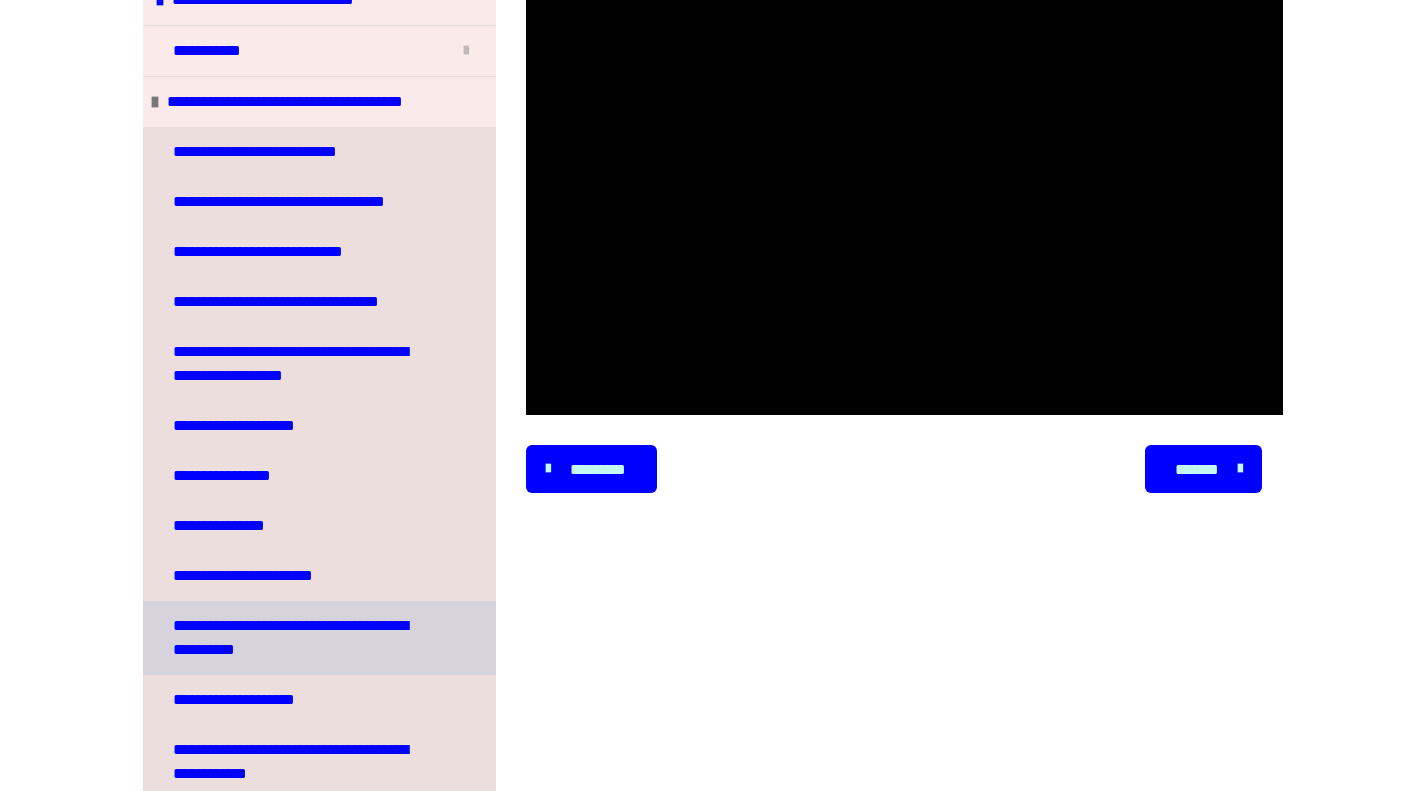 click on "**********" at bounding box center (304, 638) 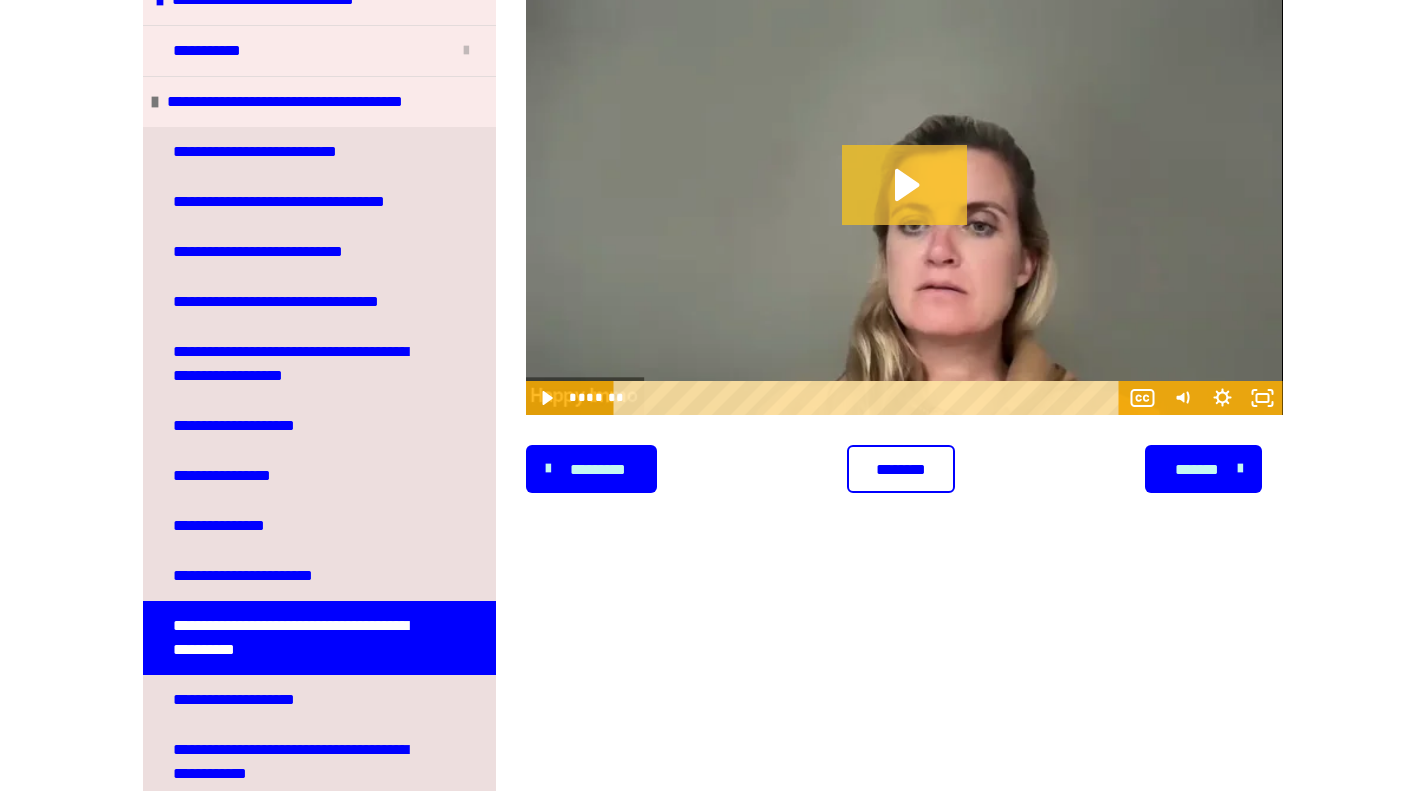 click 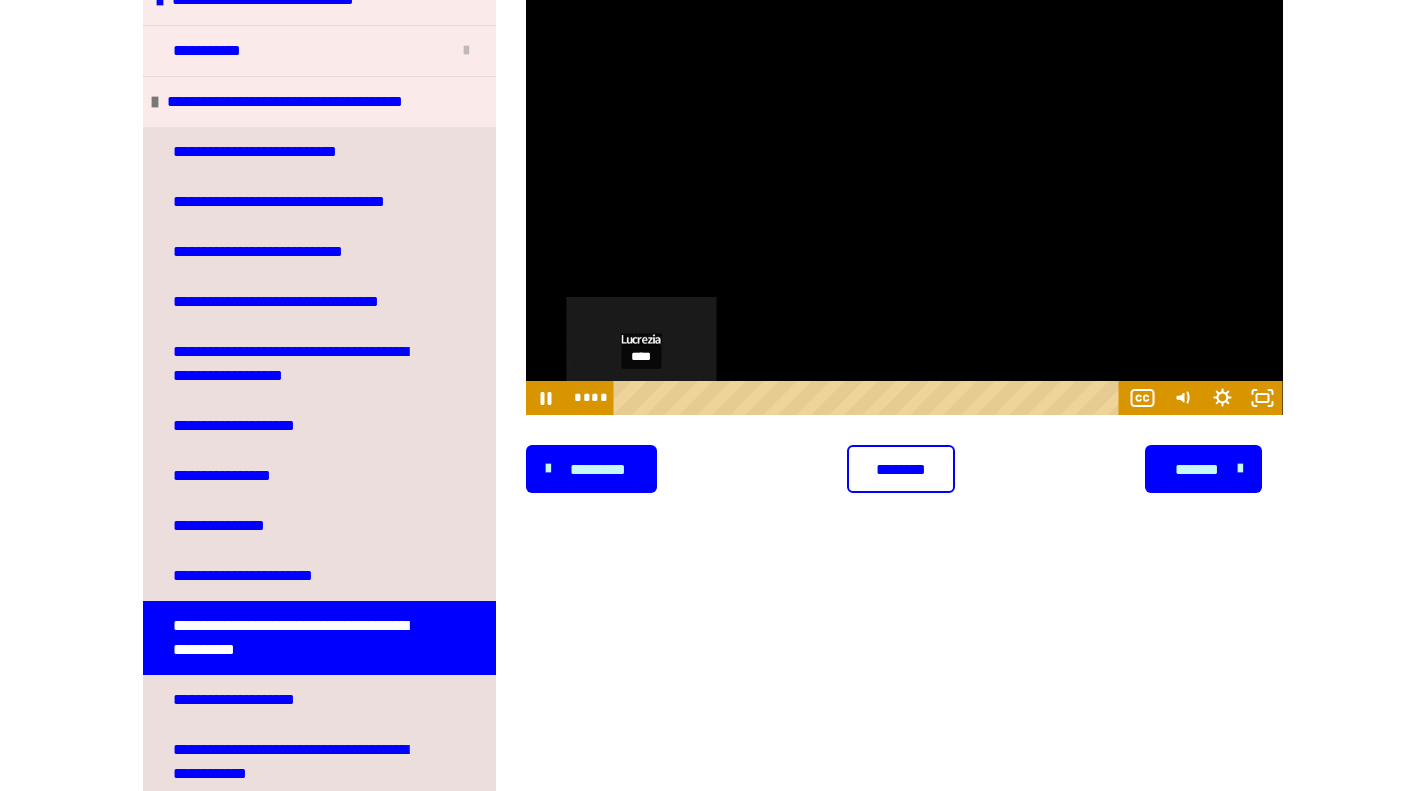 click on "****" at bounding box center [870, 398] 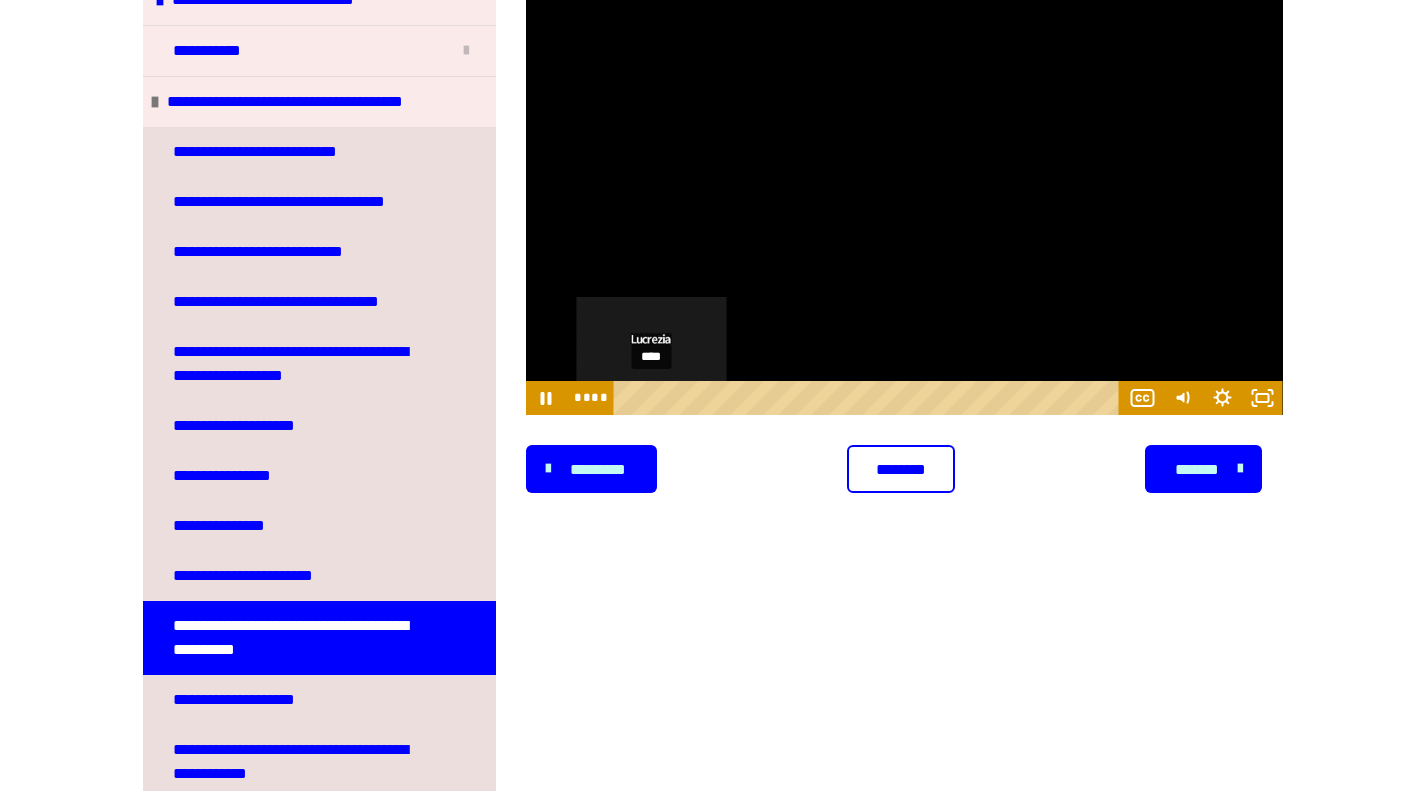 click on "****" at bounding box center (870, 398) 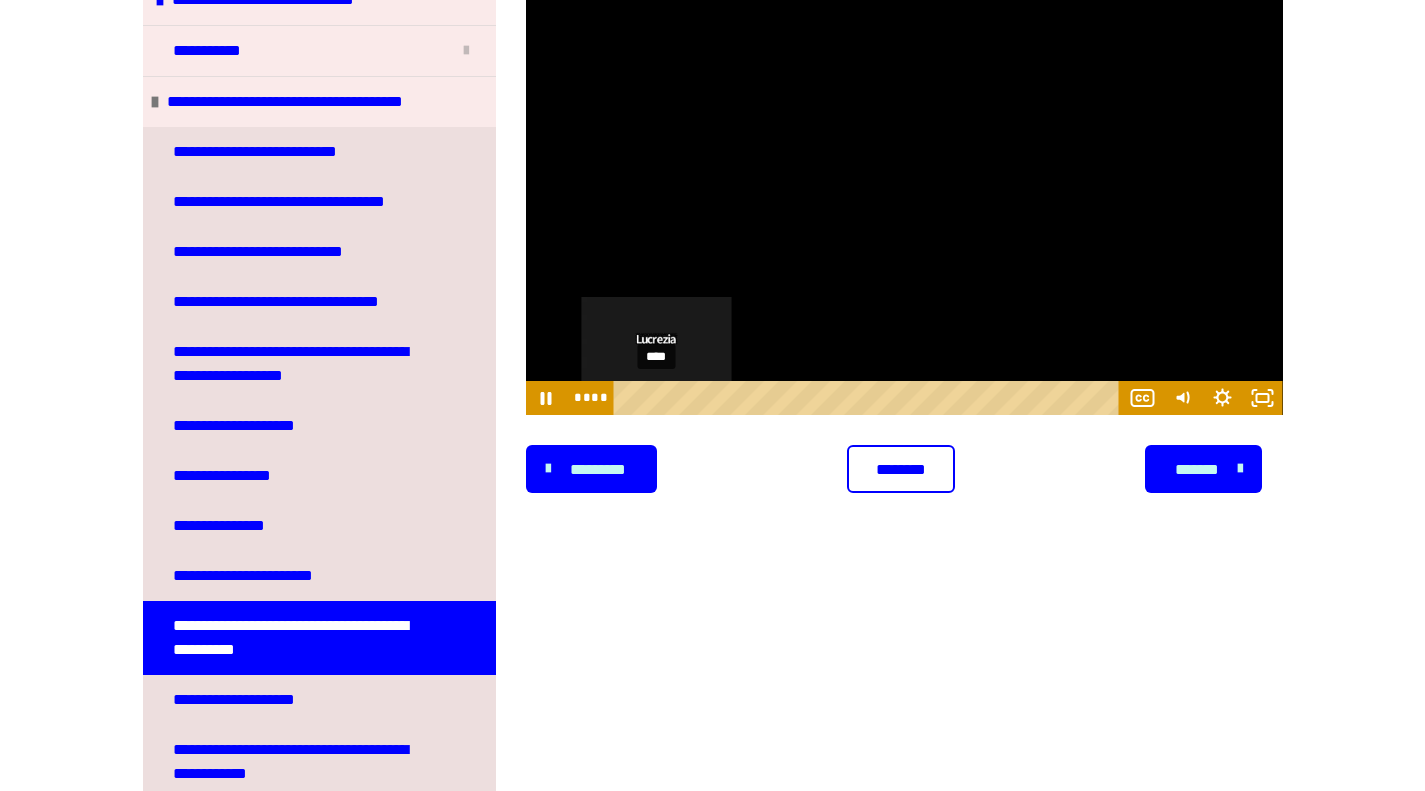 click on "****" at bounding box center [870, 398] 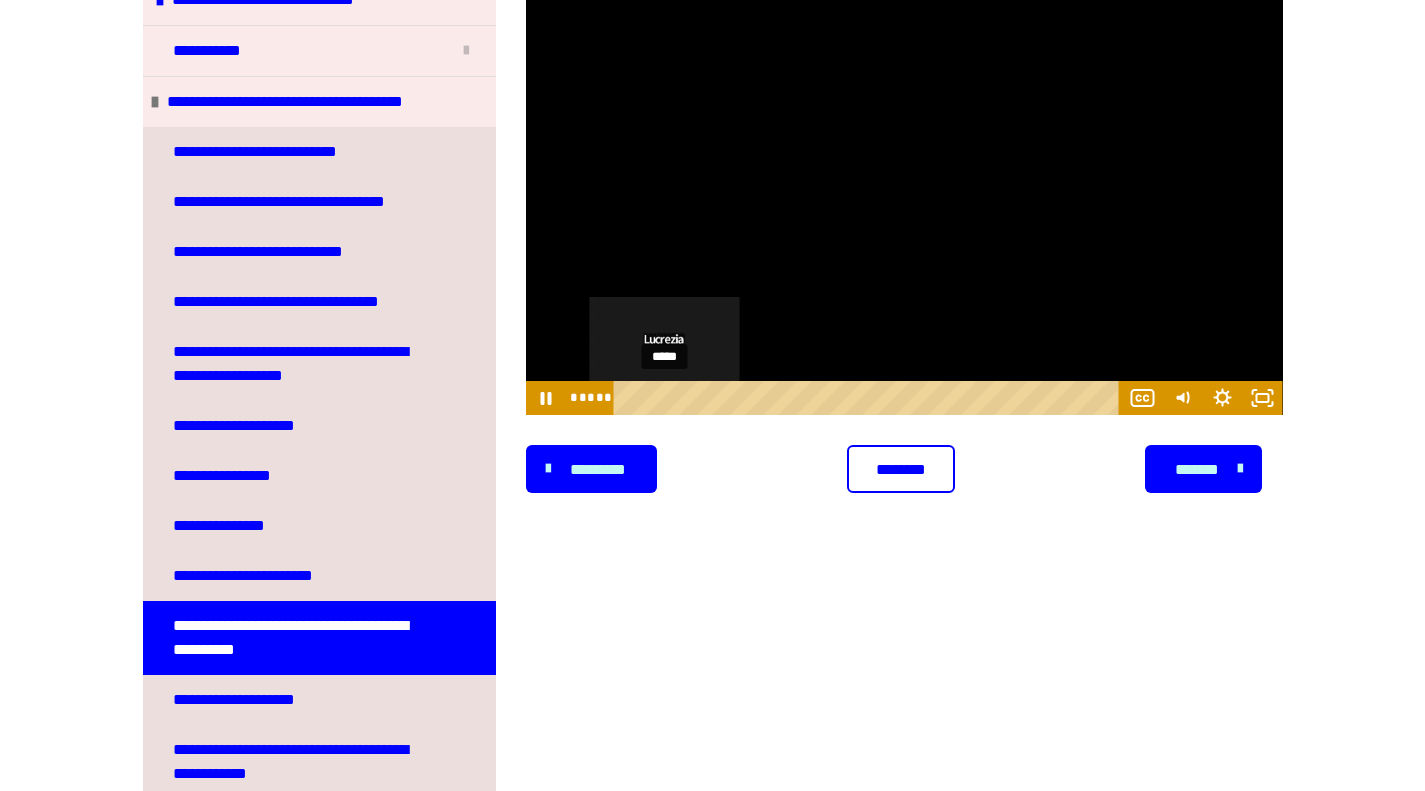 click on "*****" at bounding box center [870, 398] 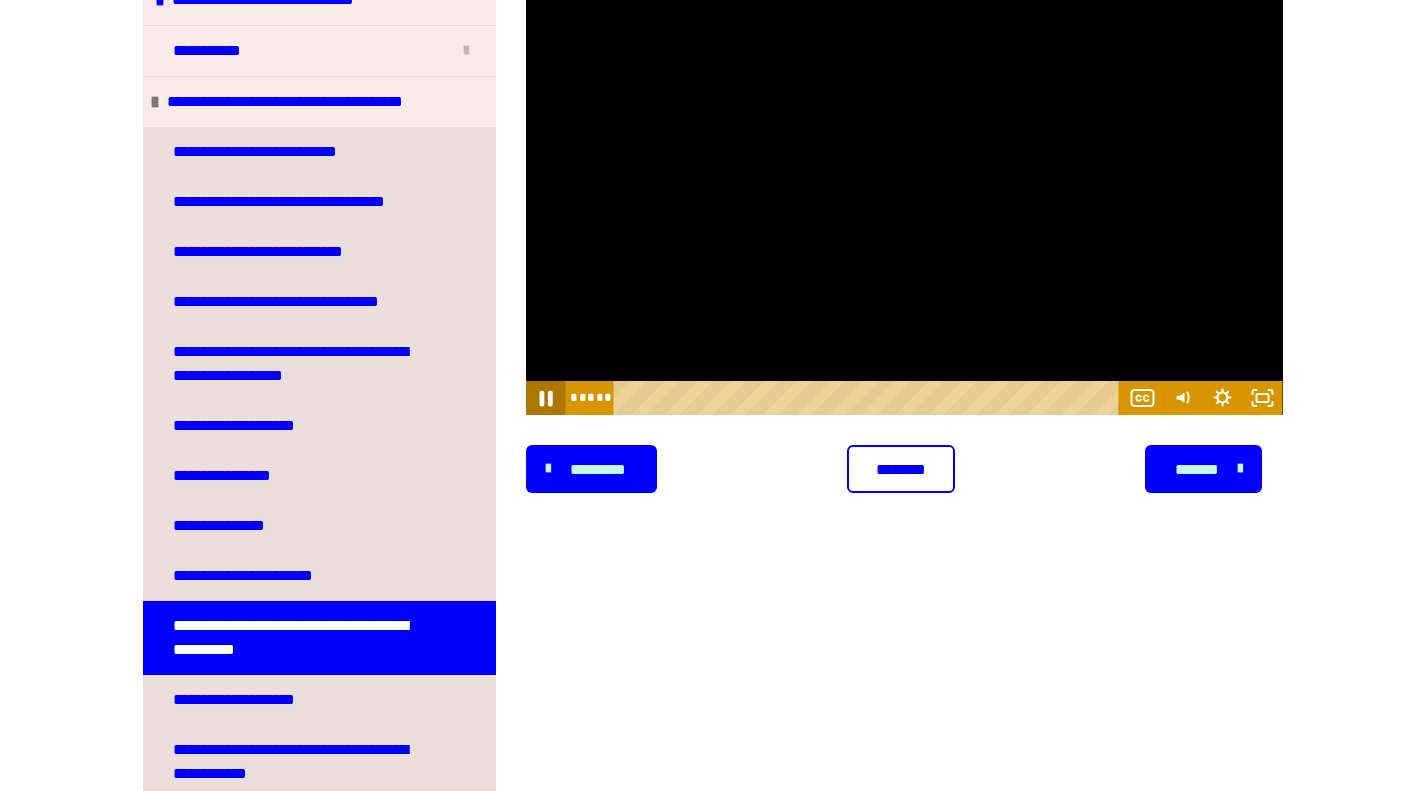 click 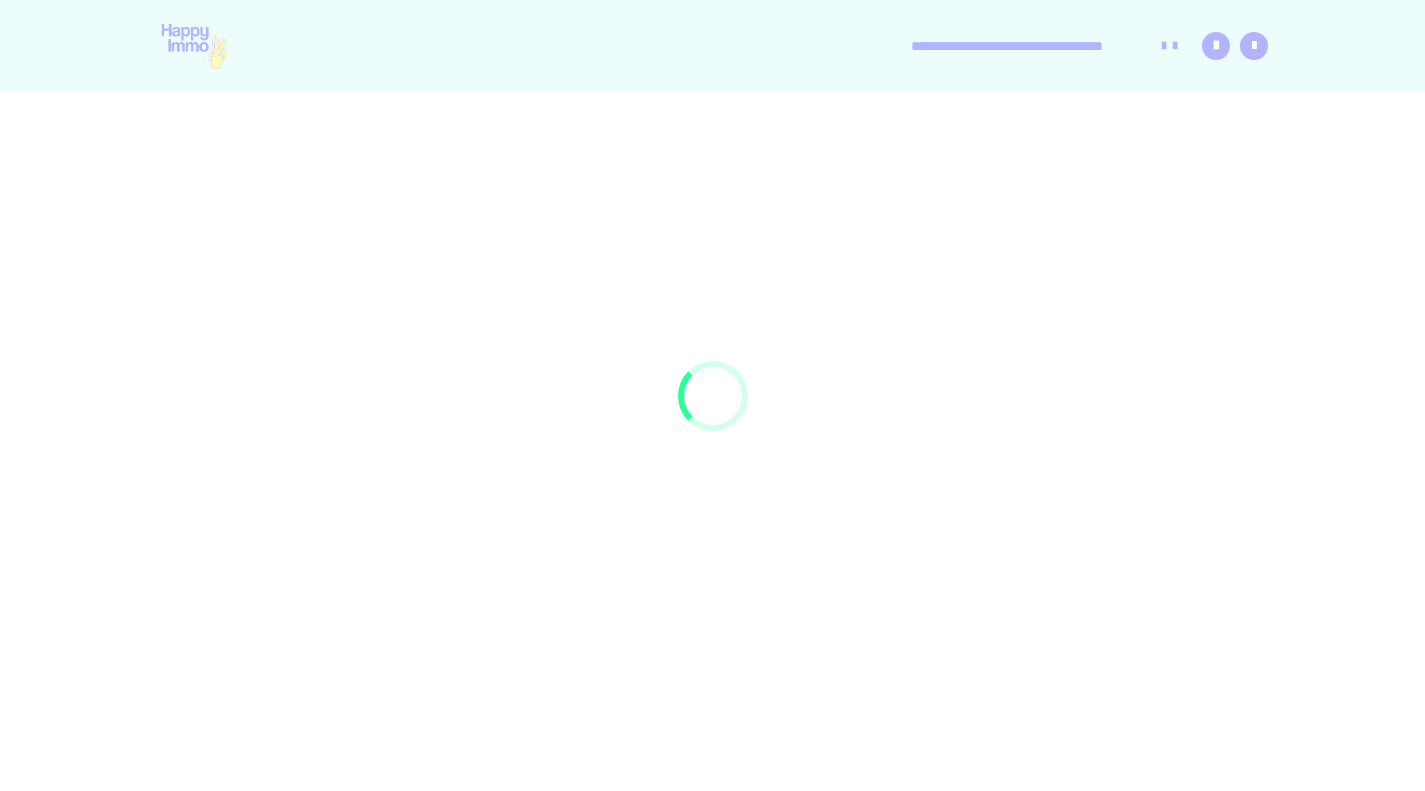 scroll, scrollTop: 0, scrollLeft: 0, axis: both 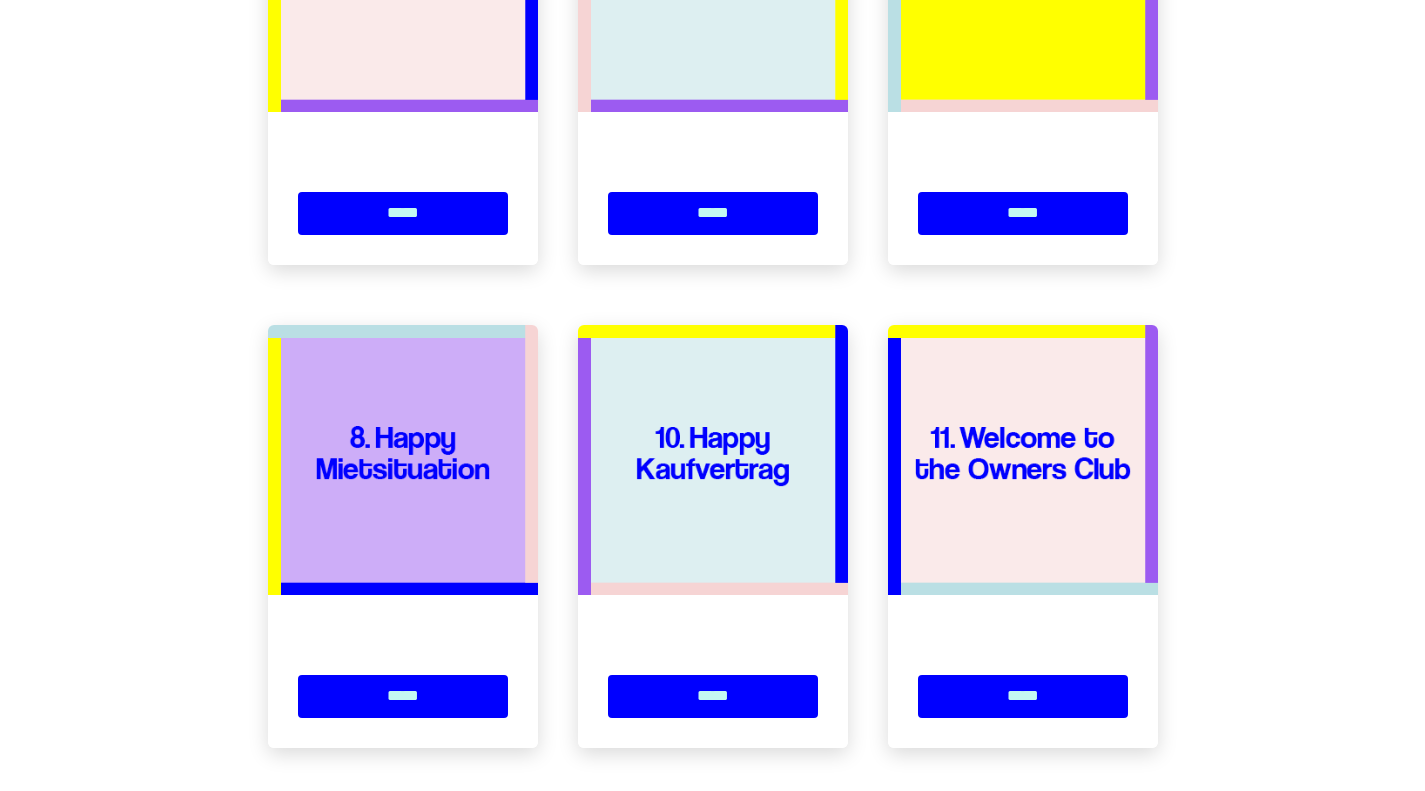 click at bounding box center (403, 460) 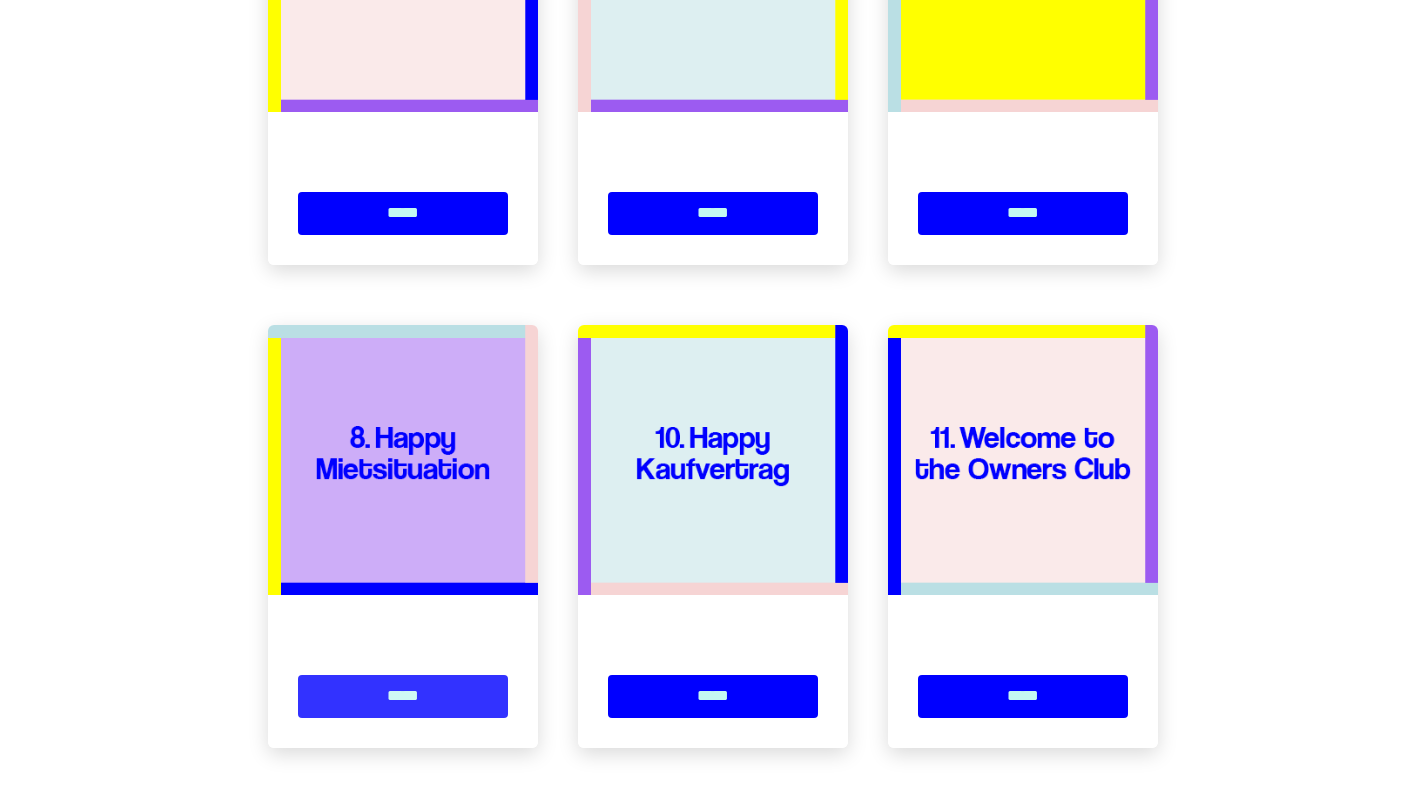 click on "*****" at bounding box center (403, 696) 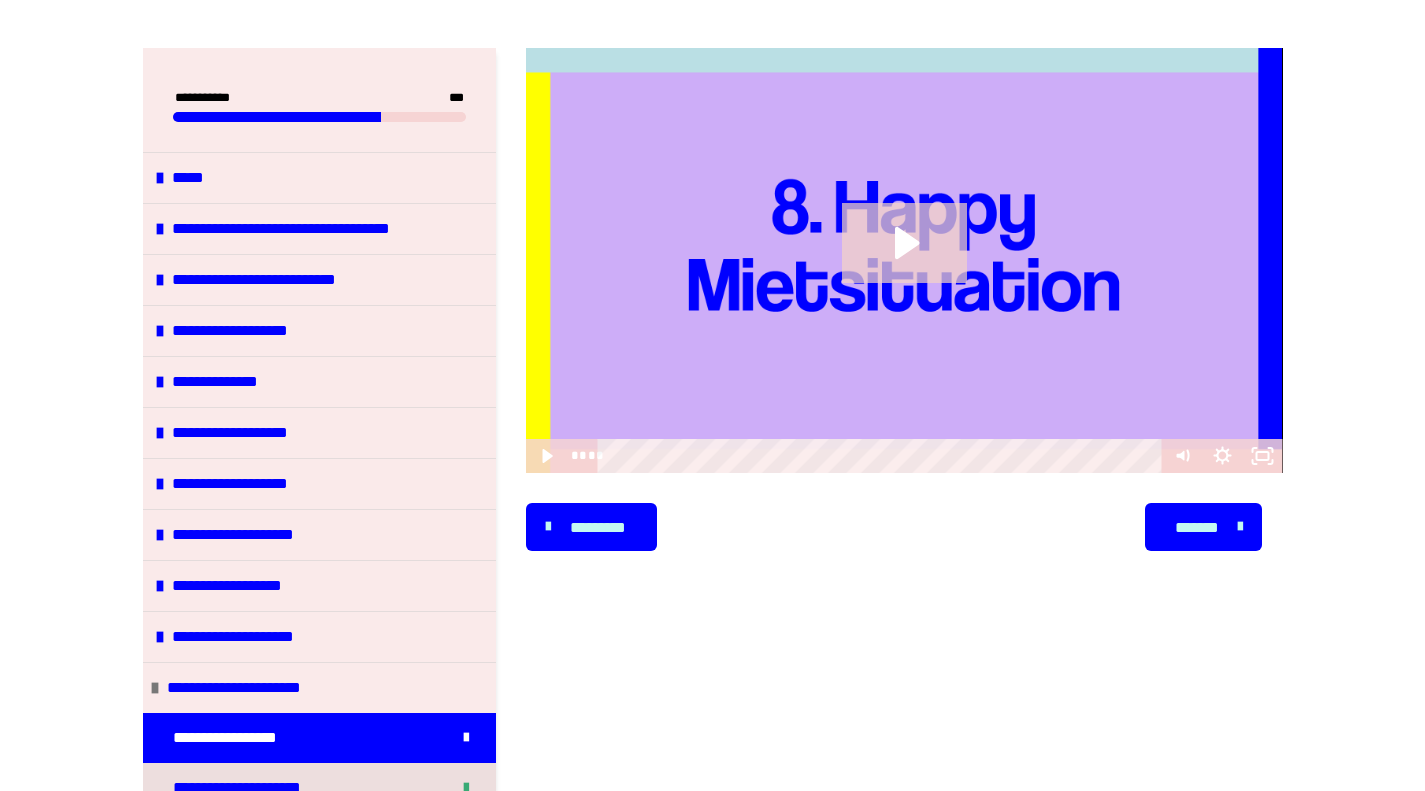 scroll, scrollTop: 245, scrollLeft: 0, axis: vertical 